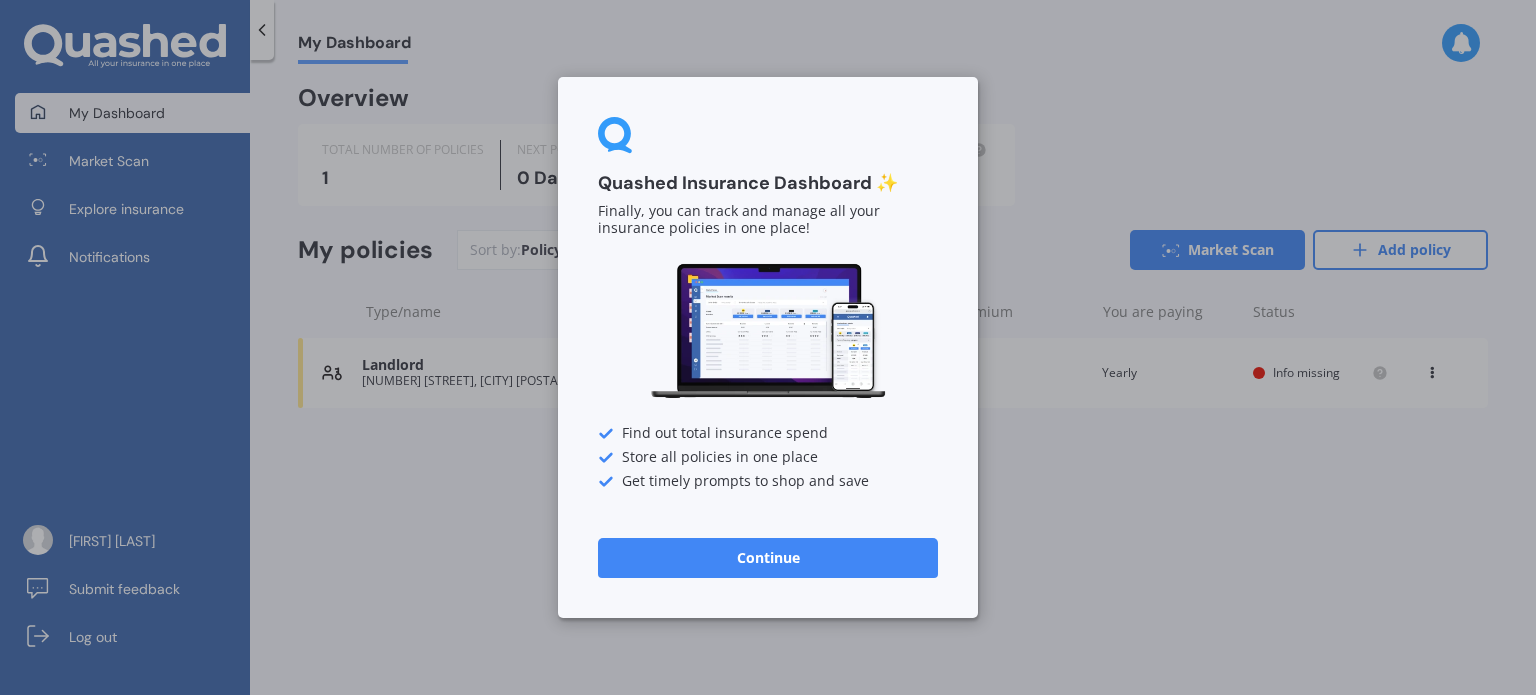 scroll, scrollTop: 0, scrollLeft: 0, axis: both 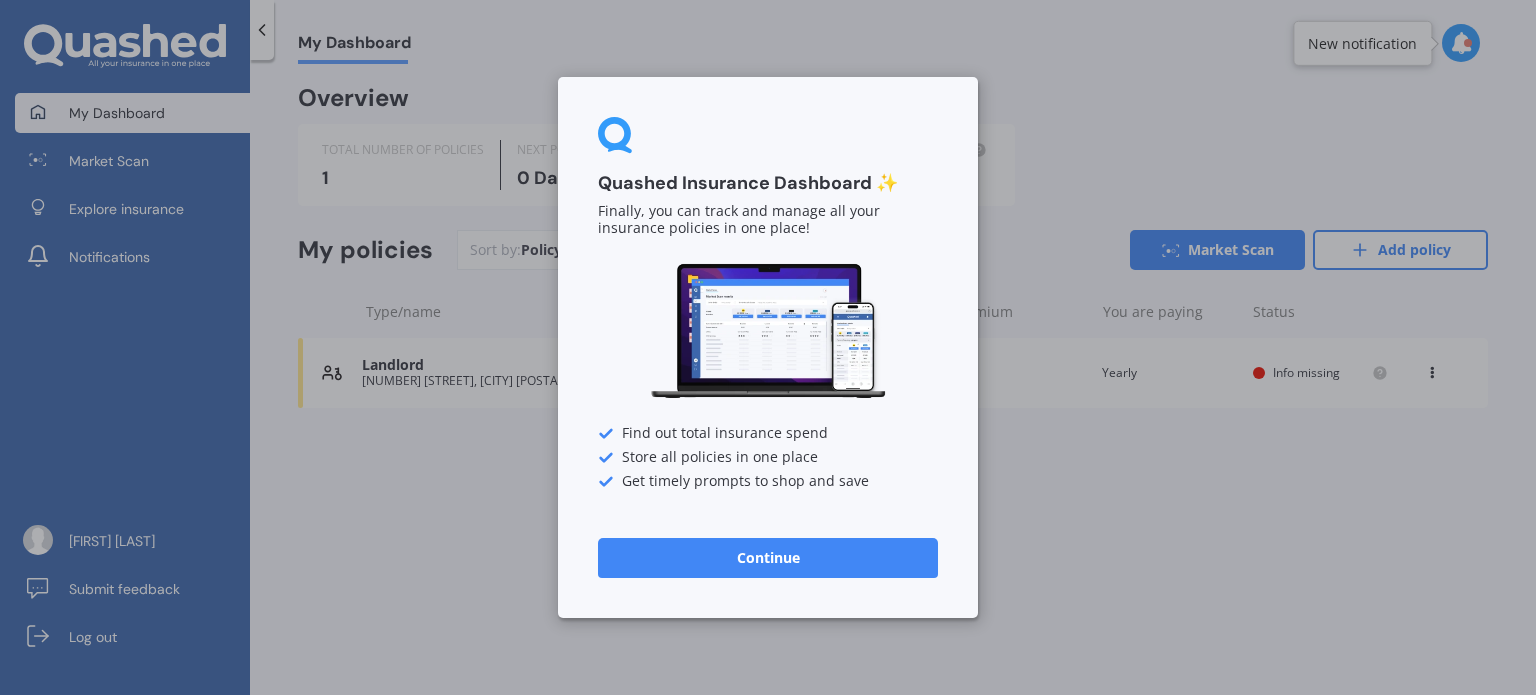 click on "Continue" at bounding box center [768, 558] 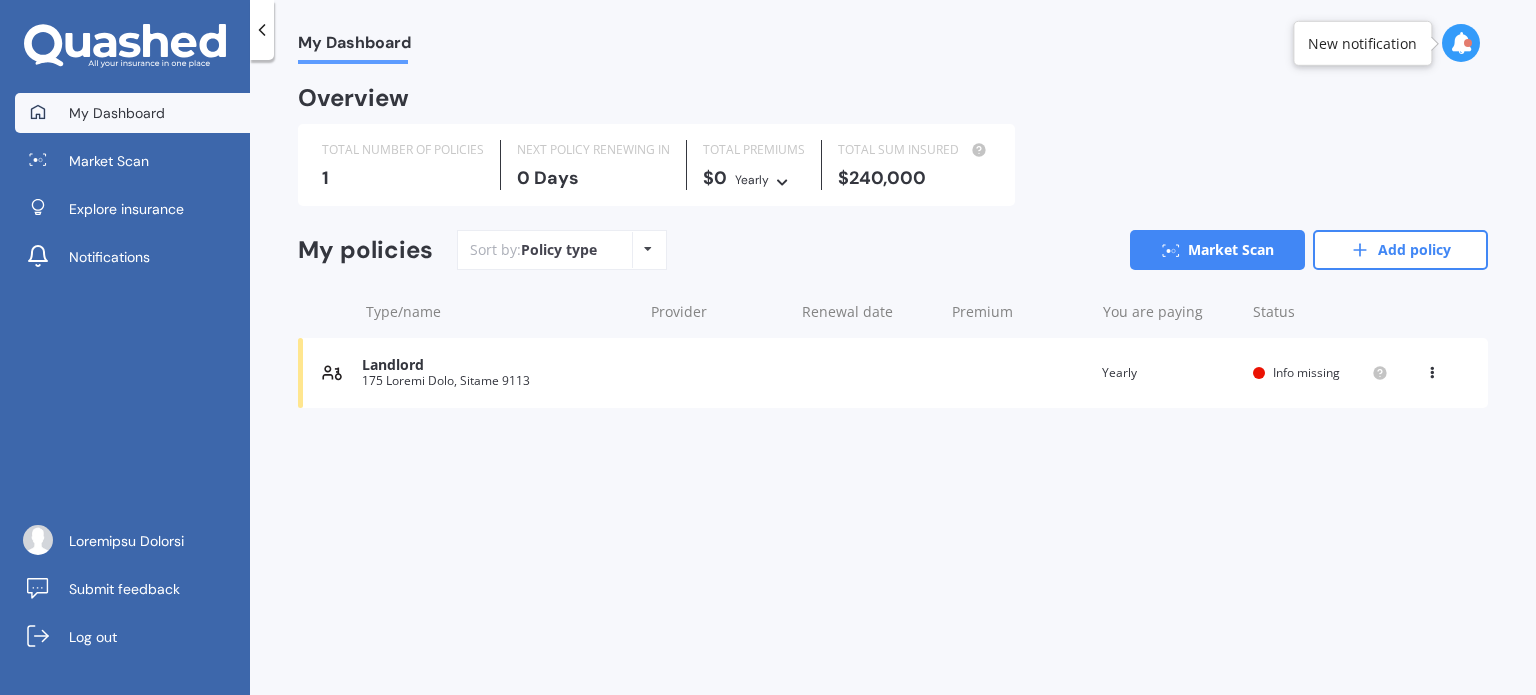 scroll, scrollTop: 0, scrollLeft: 0, axis: both 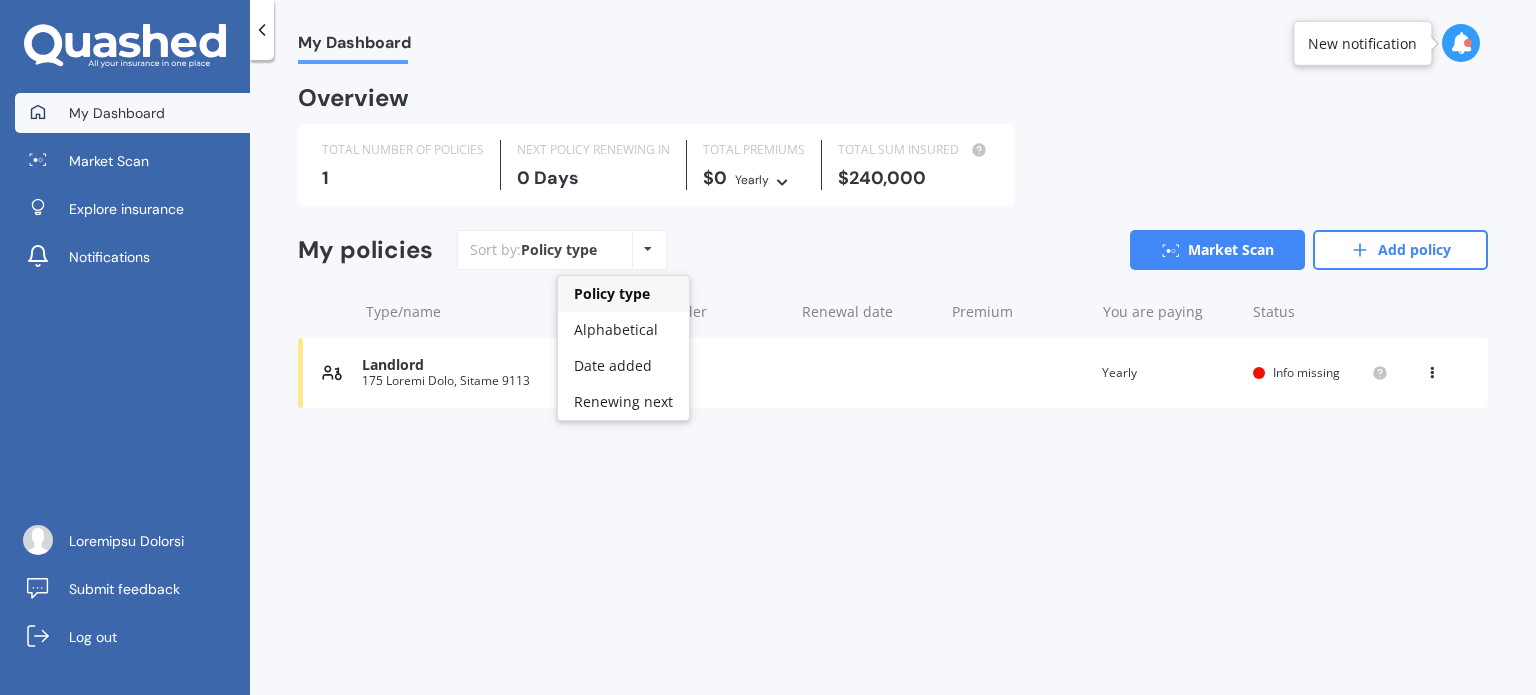 click at bounding box center (648, 249) 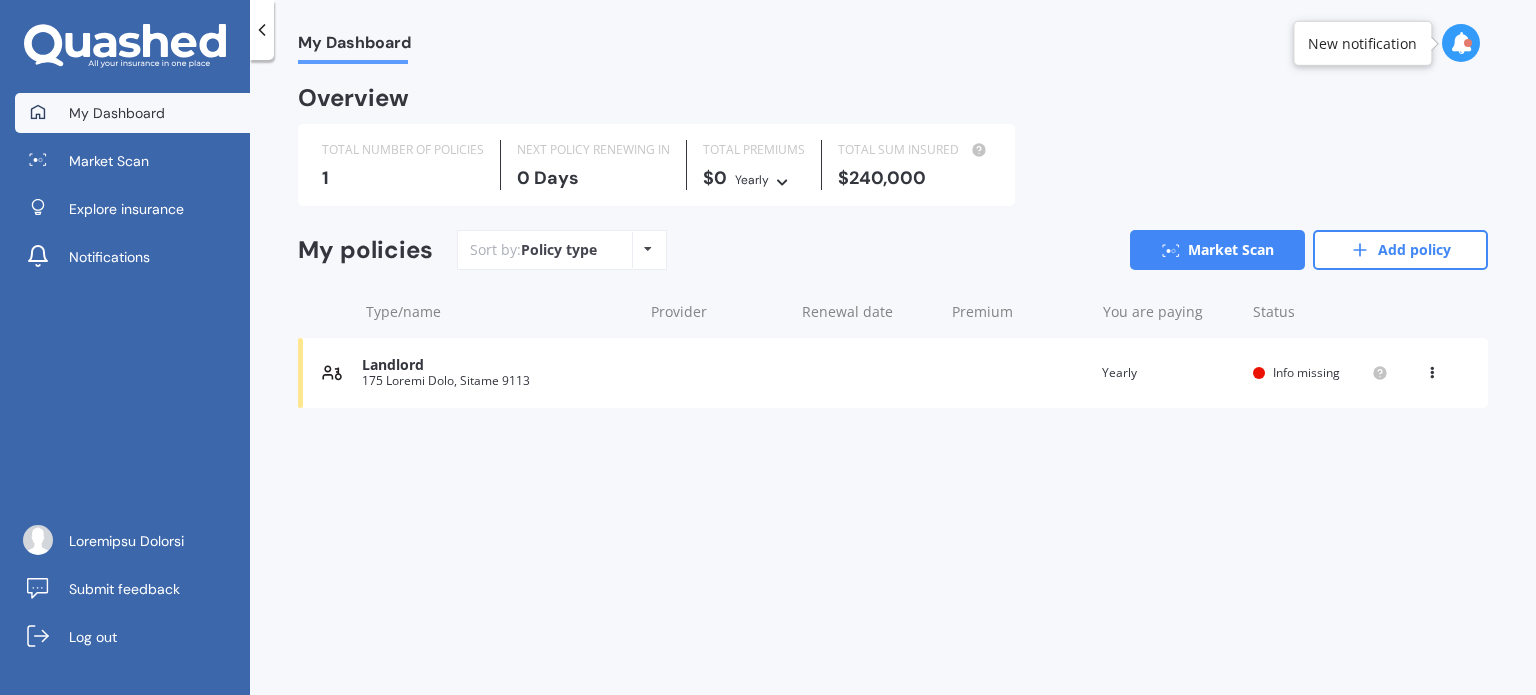 click at bounding box center [648, 249] 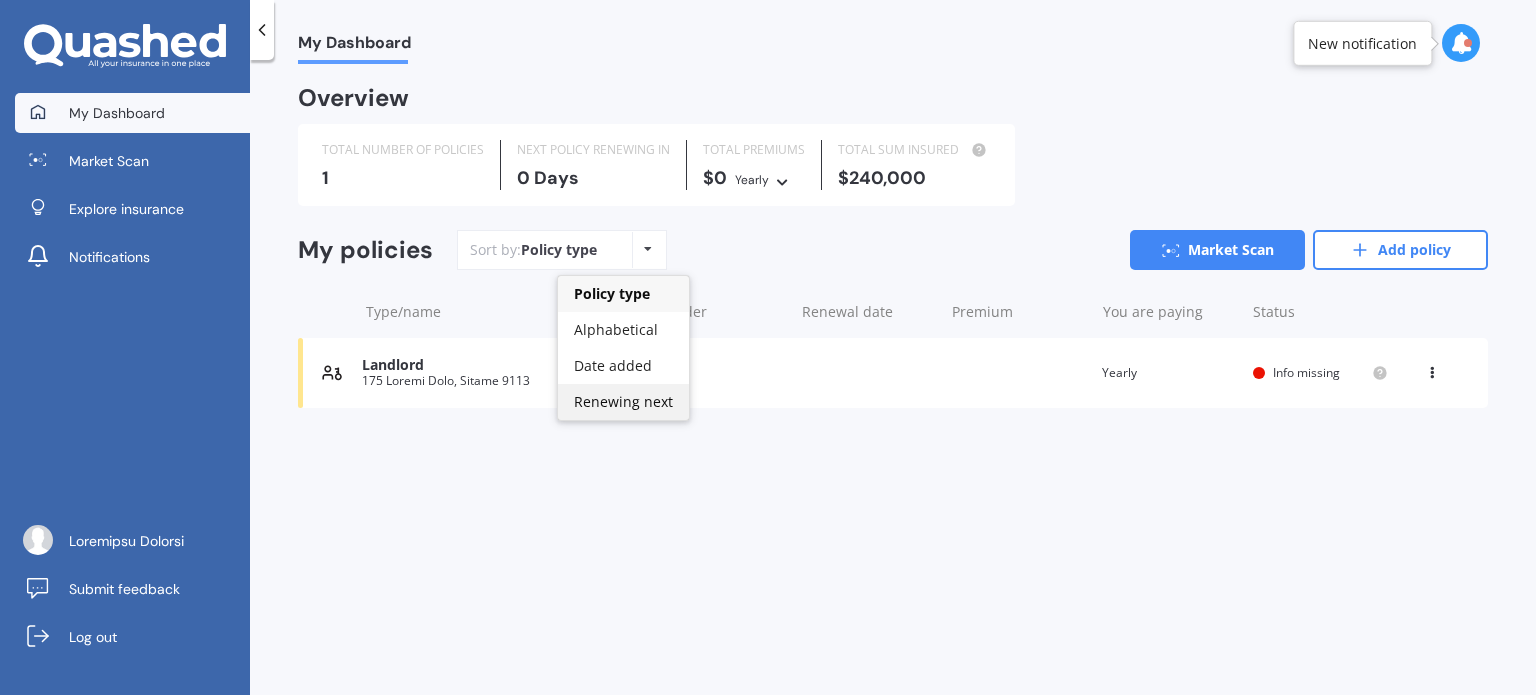 click on "Renewing next" at bounding box center [612, 293] 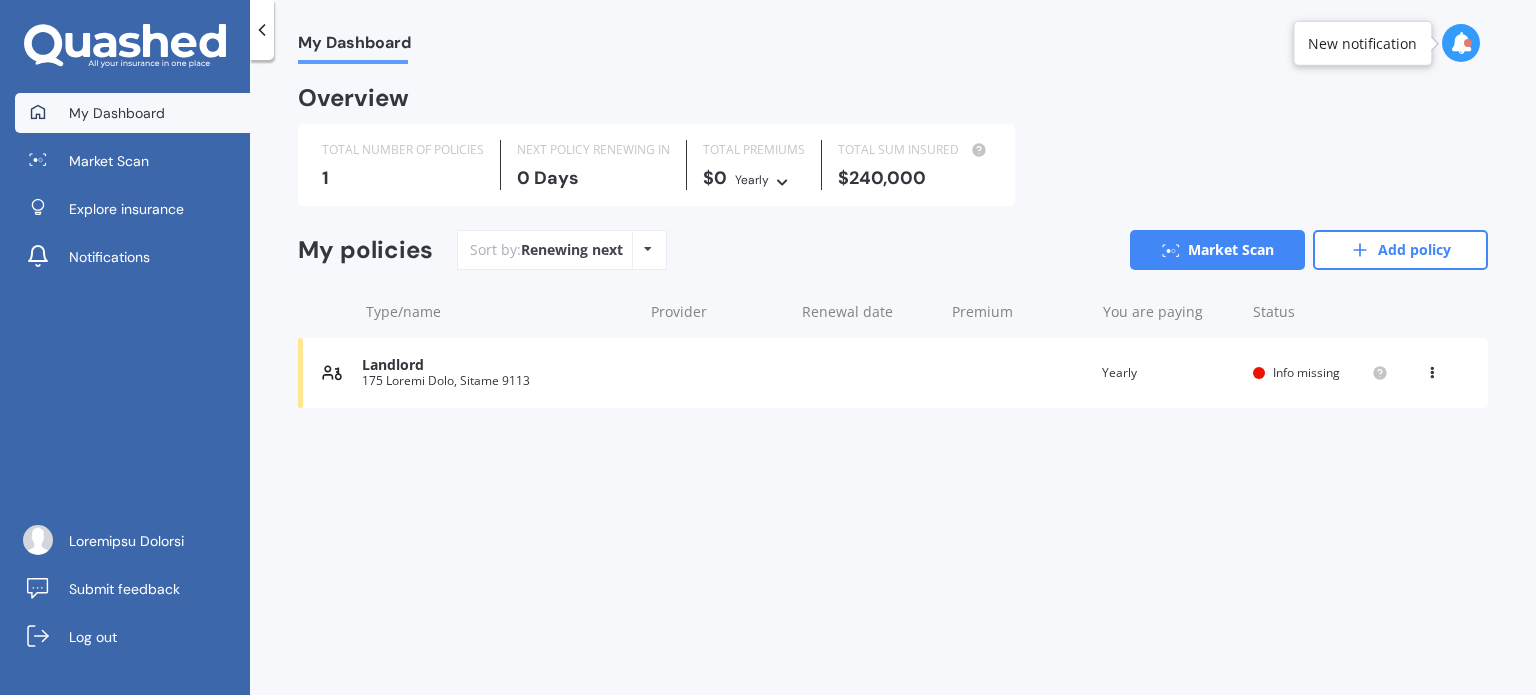 click at bounding box center (648, 249) 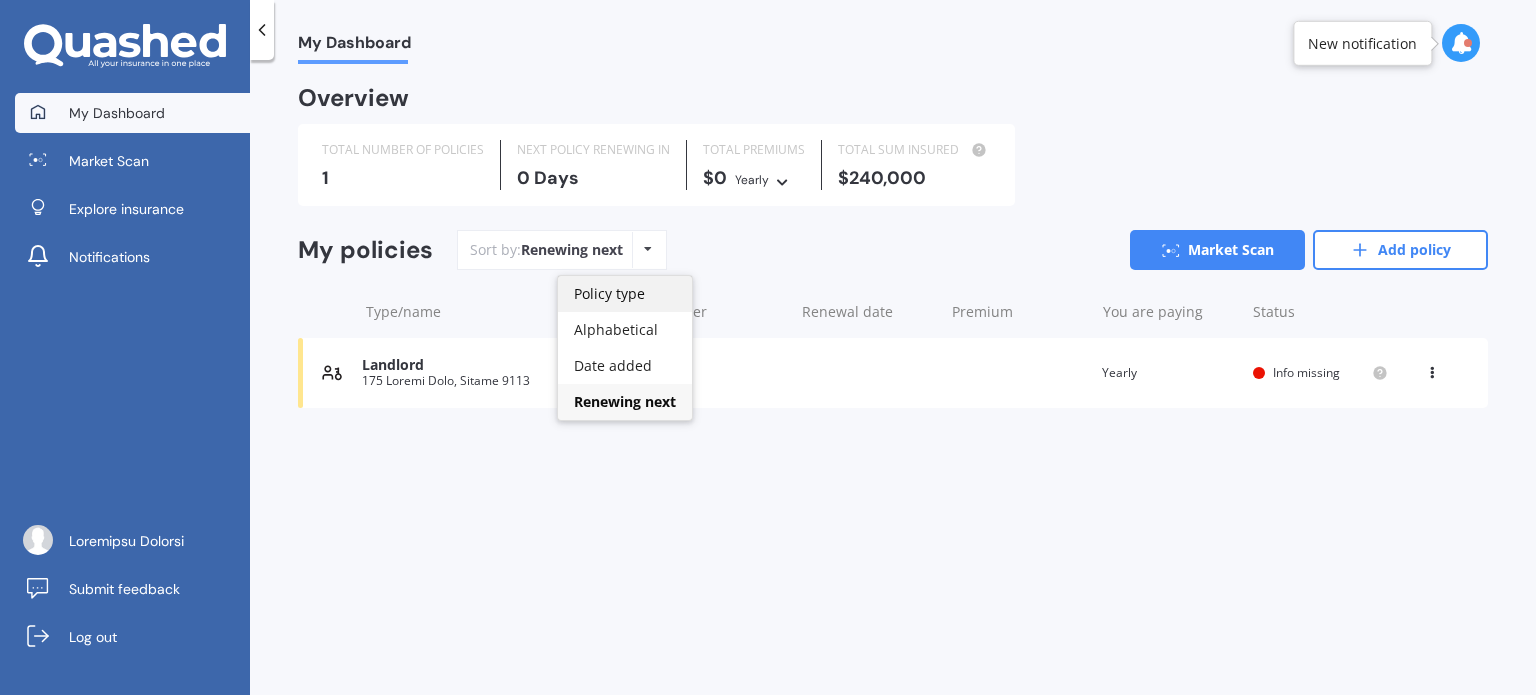 click on "Policy type" at bounding box center [609, 293] 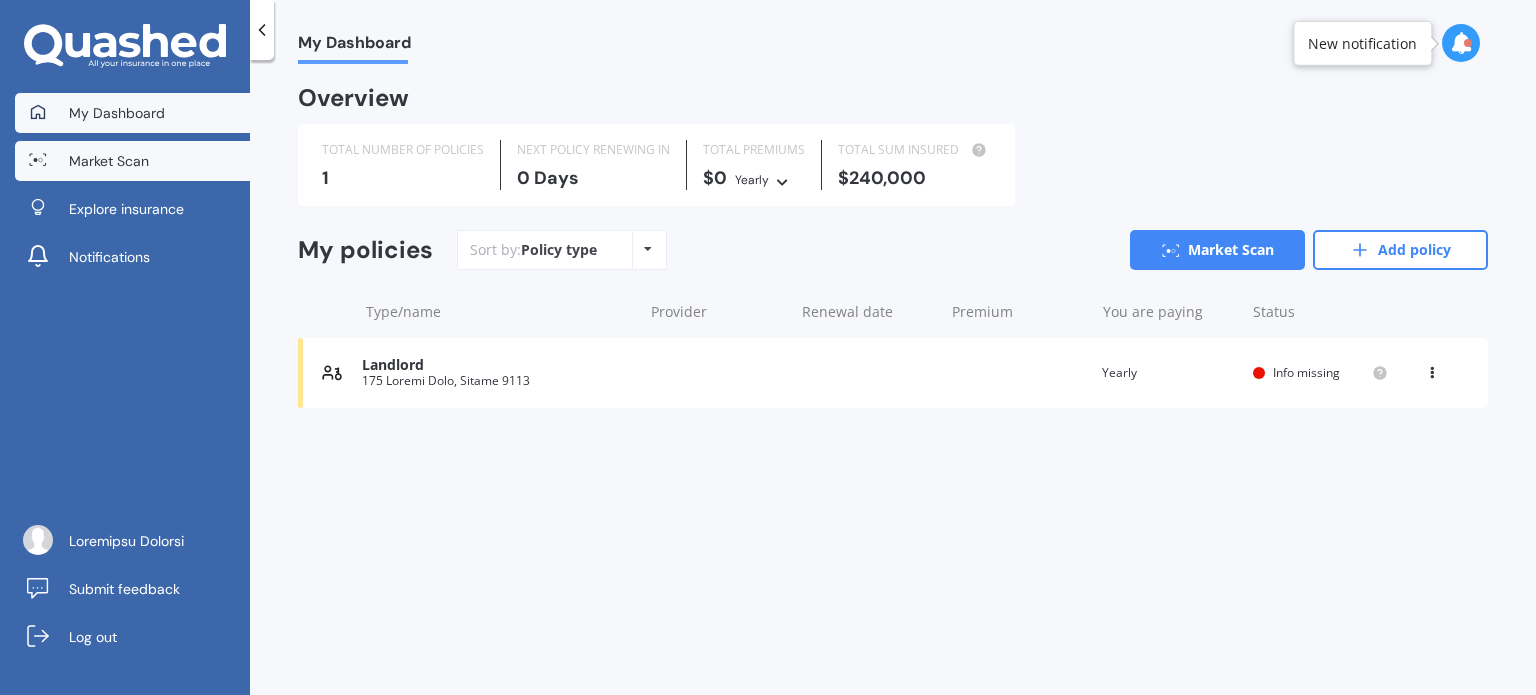 click on "Market Scan" at bounding box center (109, 161) 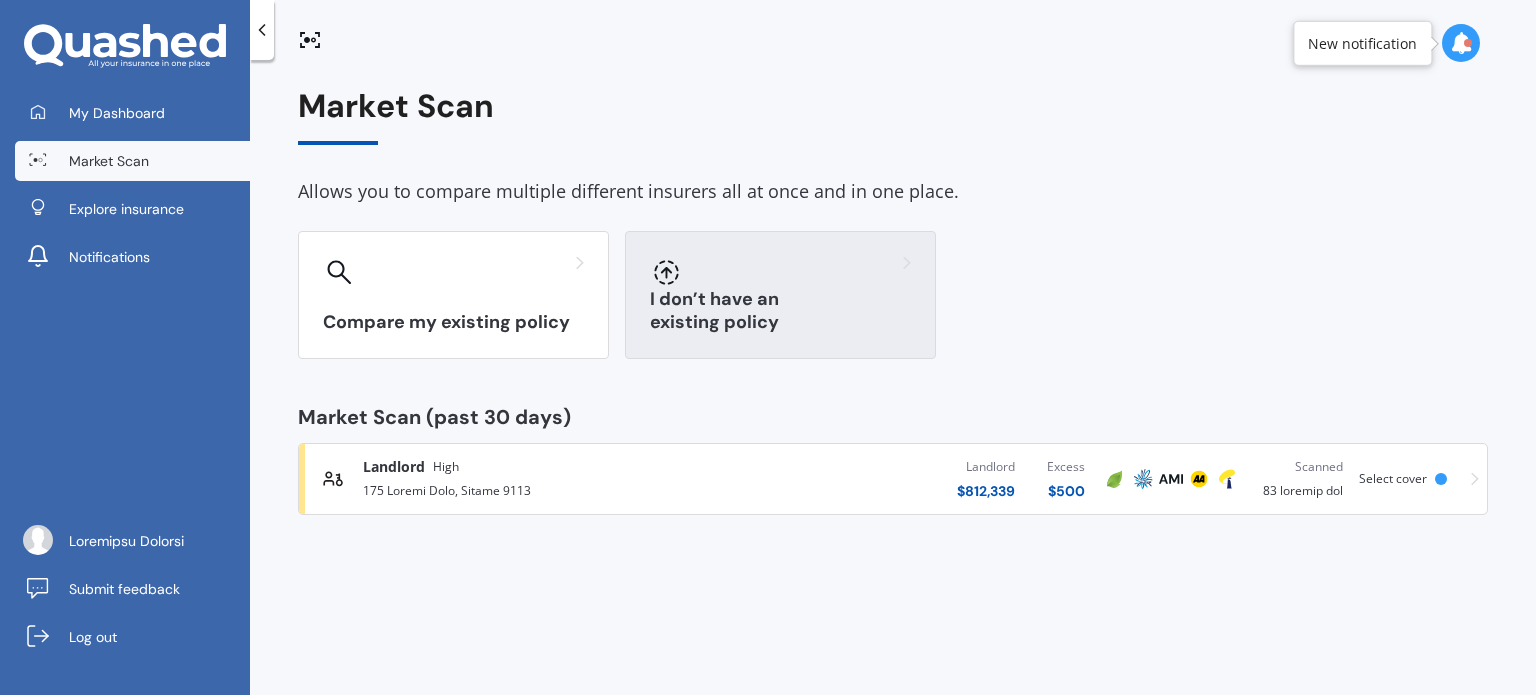 click on "I don’t have an existing policy" at bounding box center [453, 322] 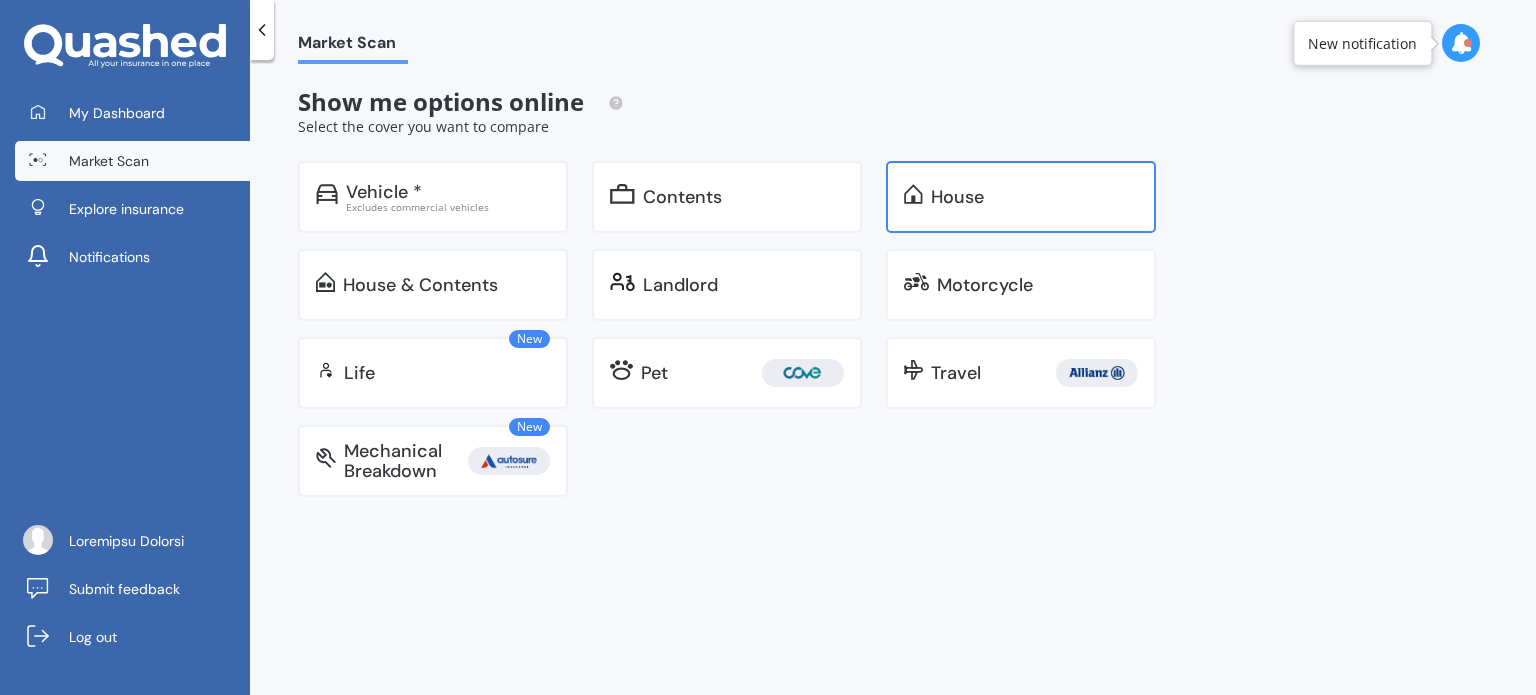 click on "House" at bounding box center (384, 192) 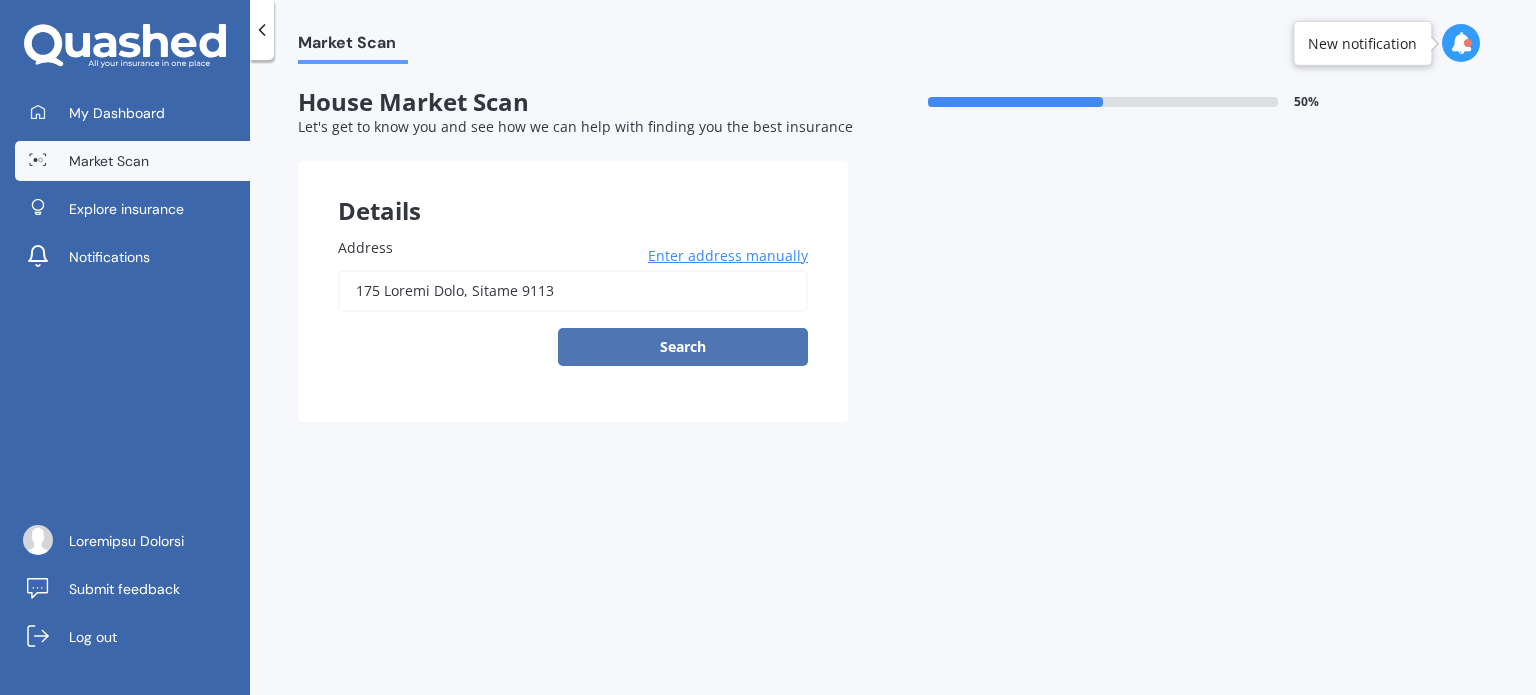 click on "Search" at bounding box center (683, 347) 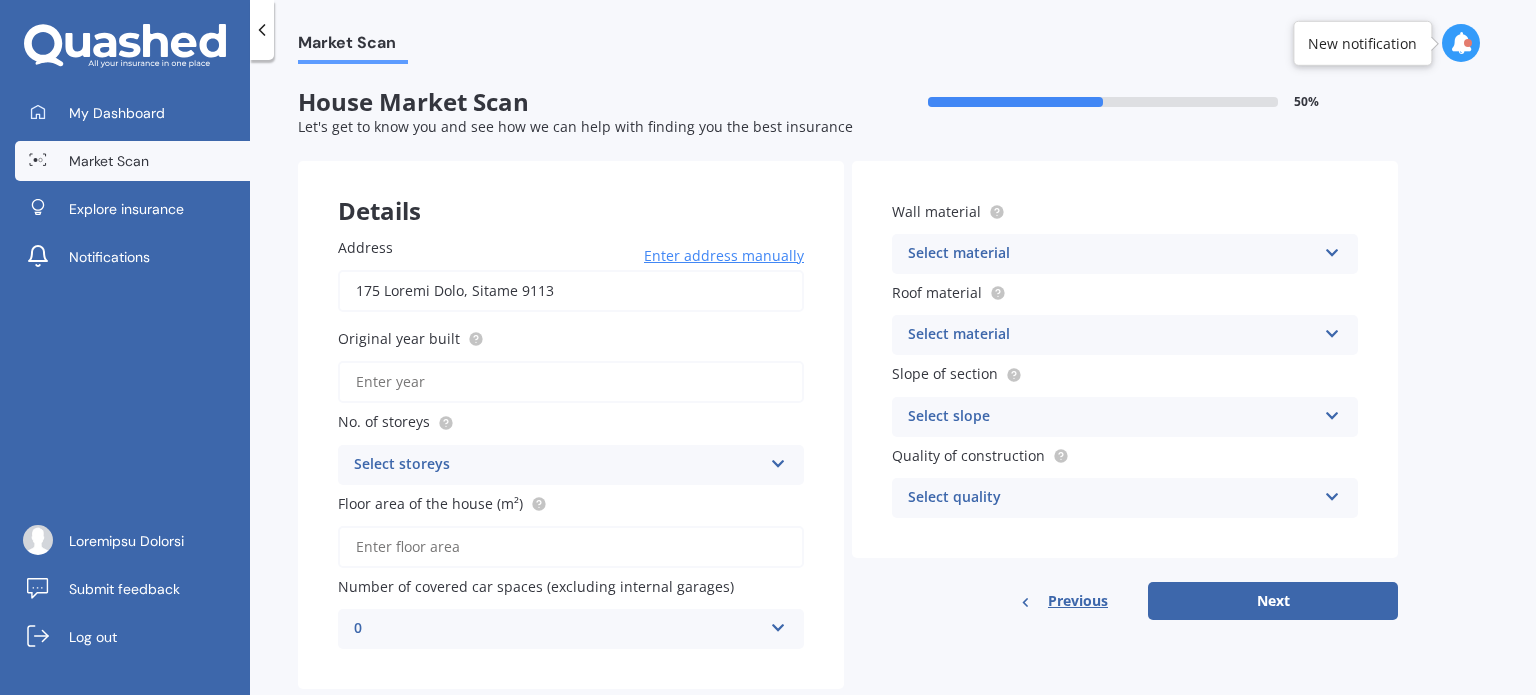 click on "Original year built" at bounding box center [567, 338] 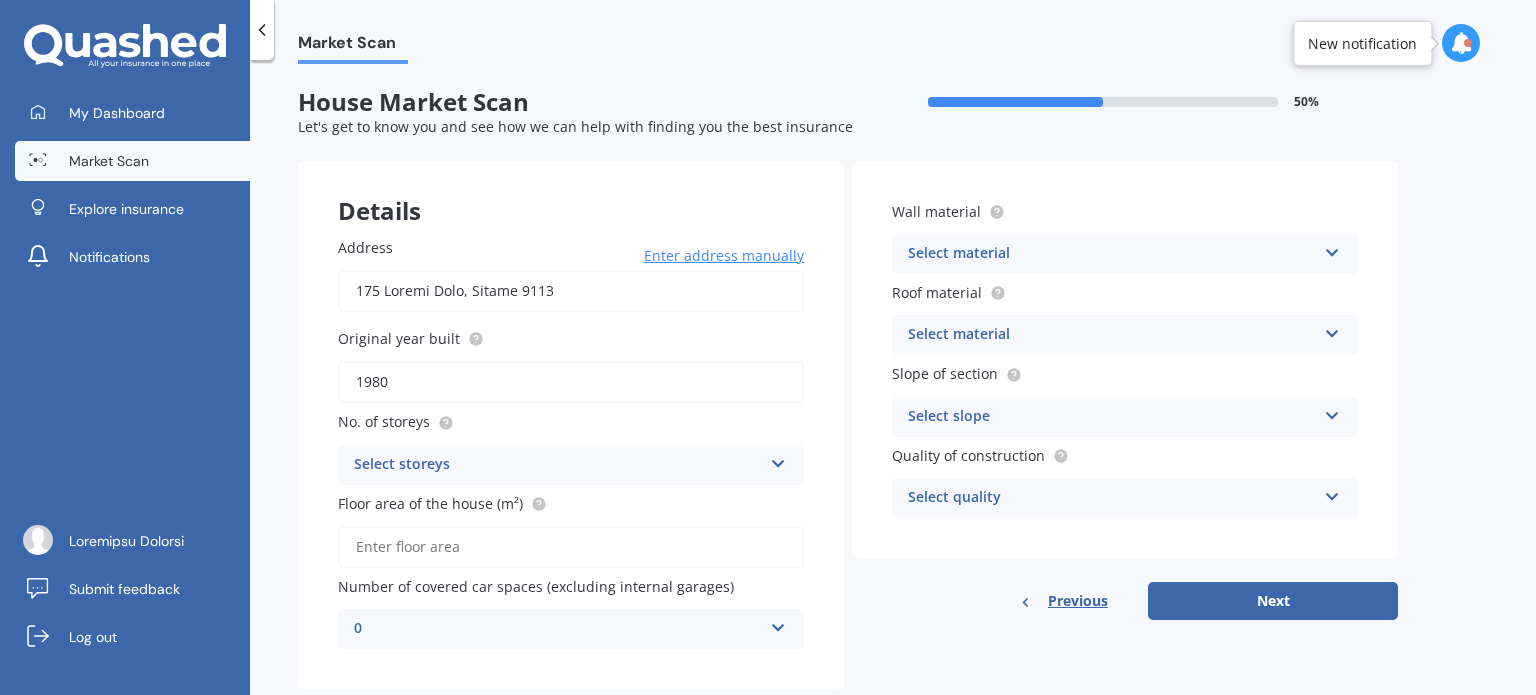 type on "1980" 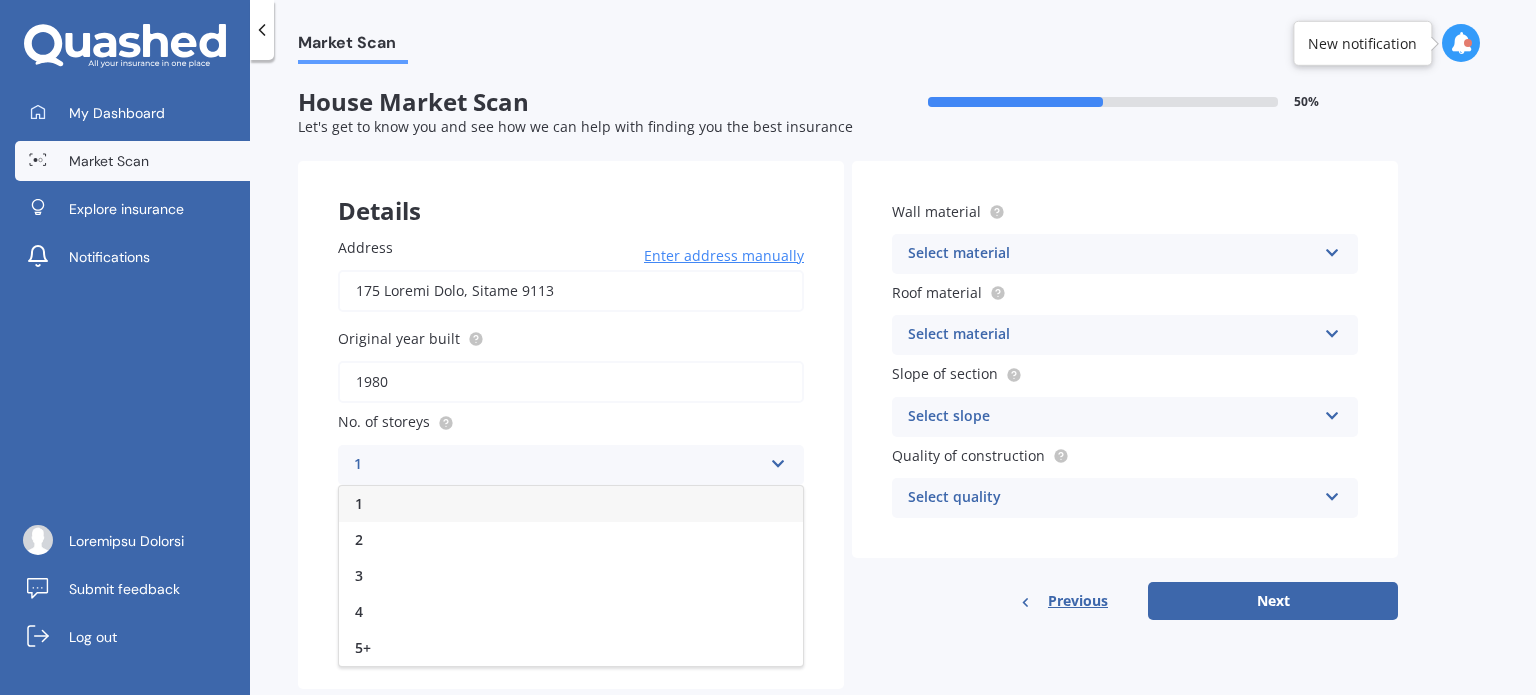 click on "1" at bounding box center [571, 504] 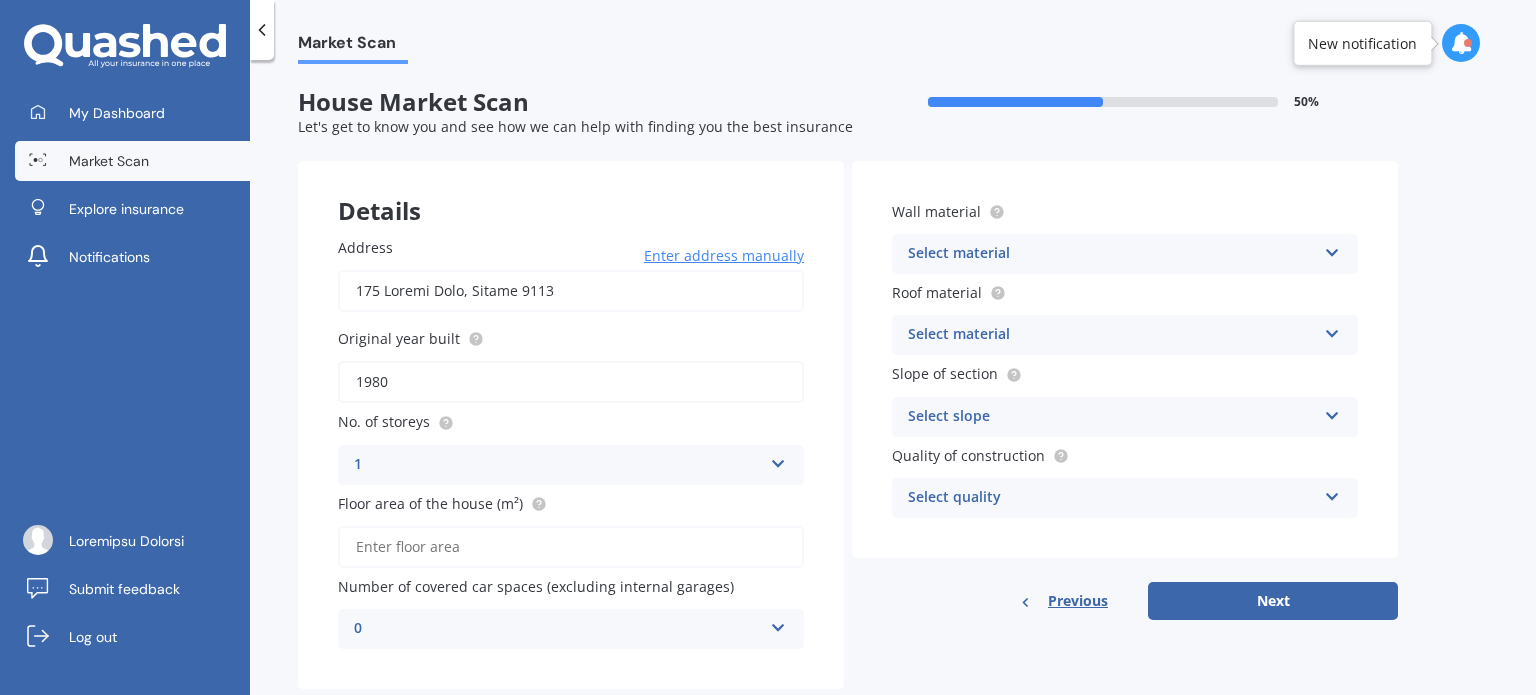 click on "Floor area of the house (m²)" at bounding box center [571, 547] 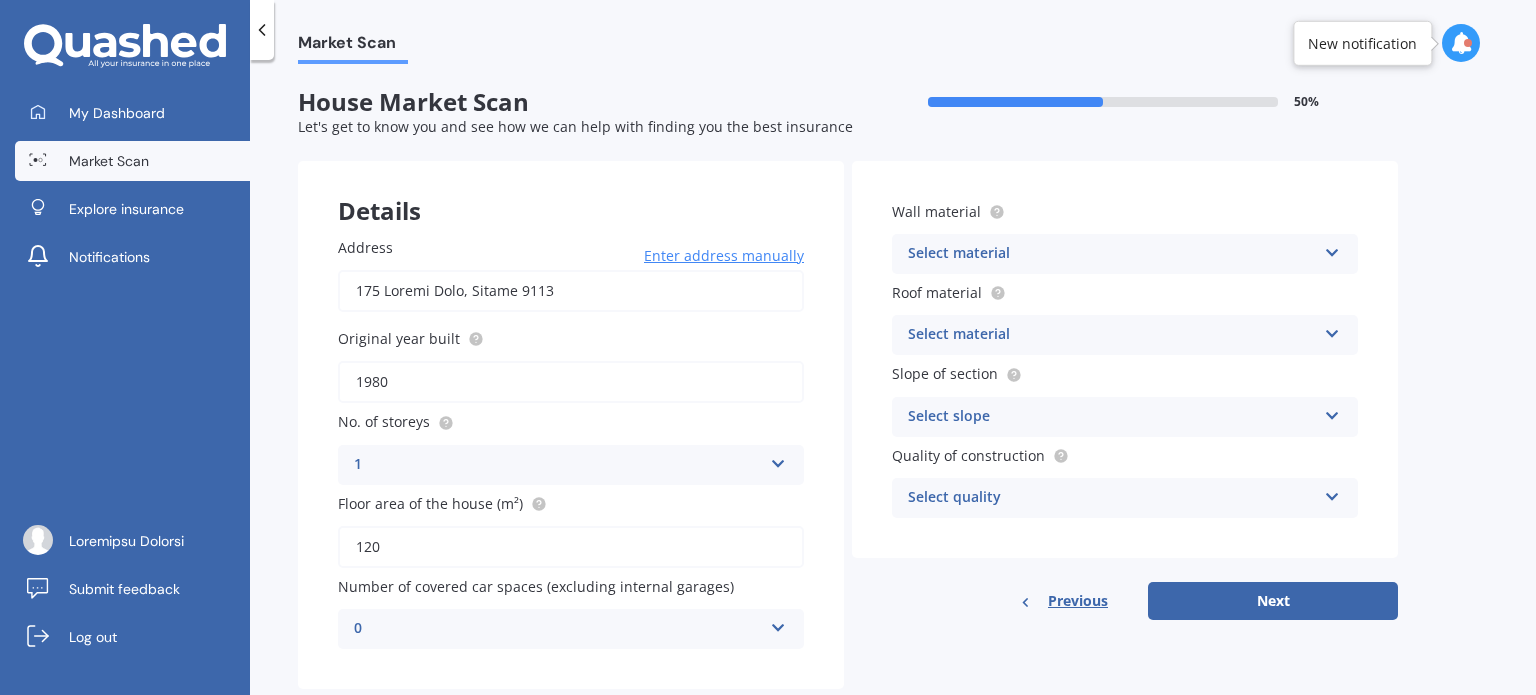type on "120" 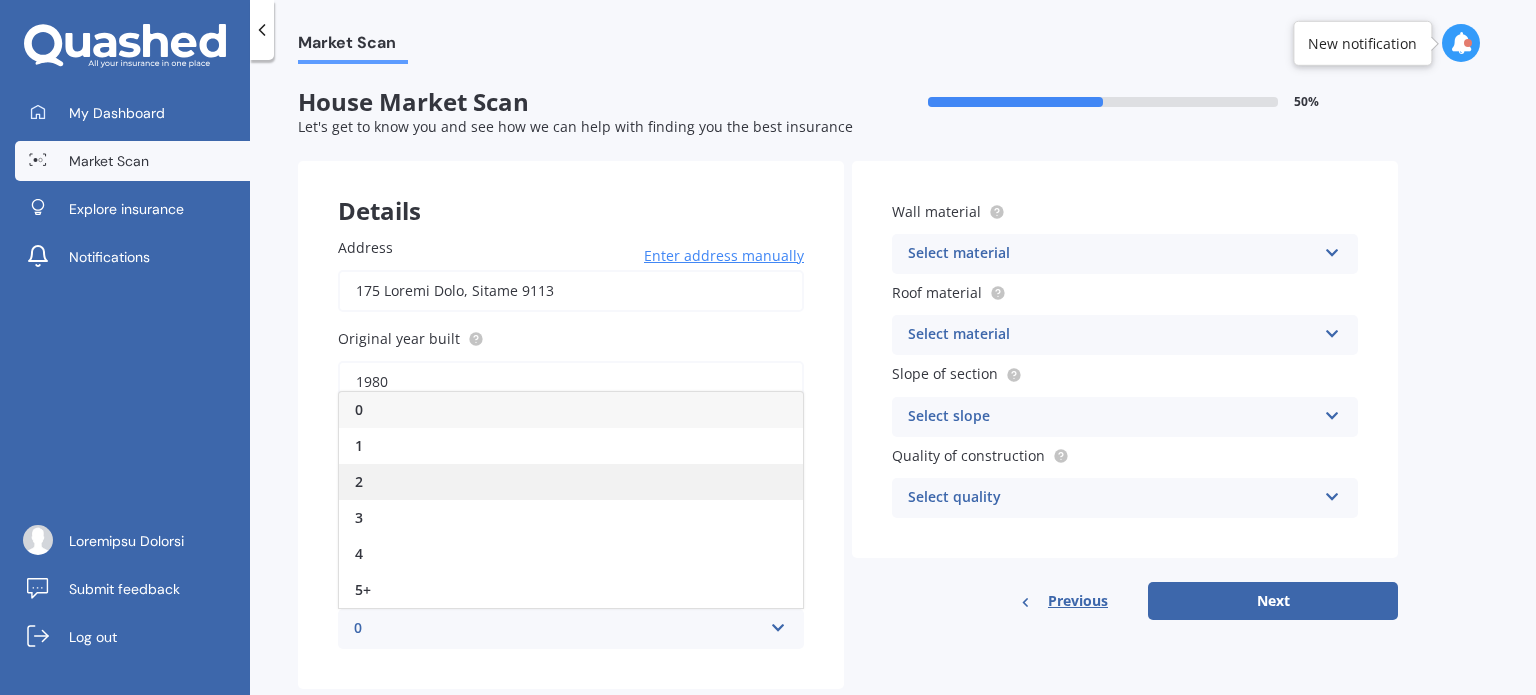 click on "2" at bounding box center [571, 482] 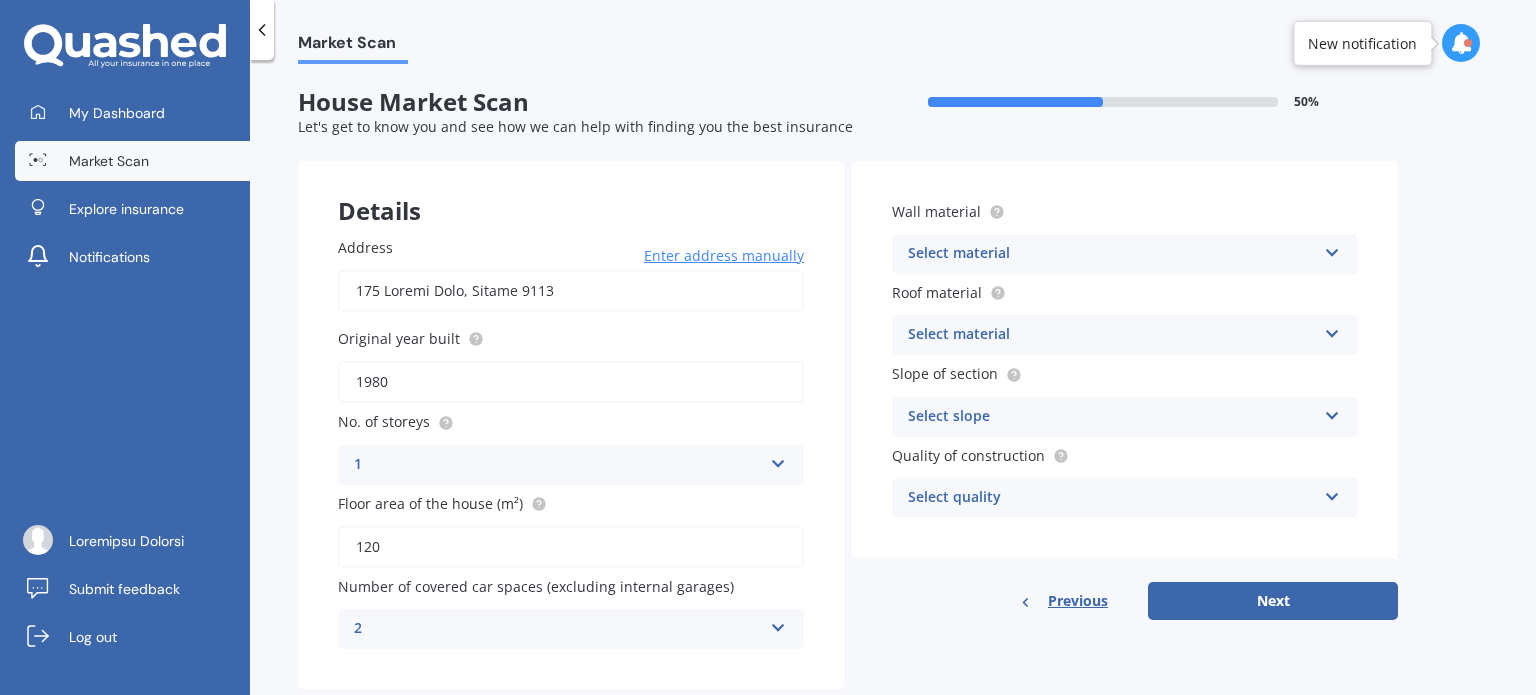 click on "Loremip 274 Dolors Amet, Consec 7269 Adipi elitsed doeiusmo Tempor Incididu utla etdol 4274 Ma. al enimadm 5 6 5 1 2 4+ Venia quis no exe ullam (l²) 973 Nisial ex eacommo con duisau (irureinre voluptat velites) 8 3 0 6 8 4 5+" at bounding box center (571, 443) 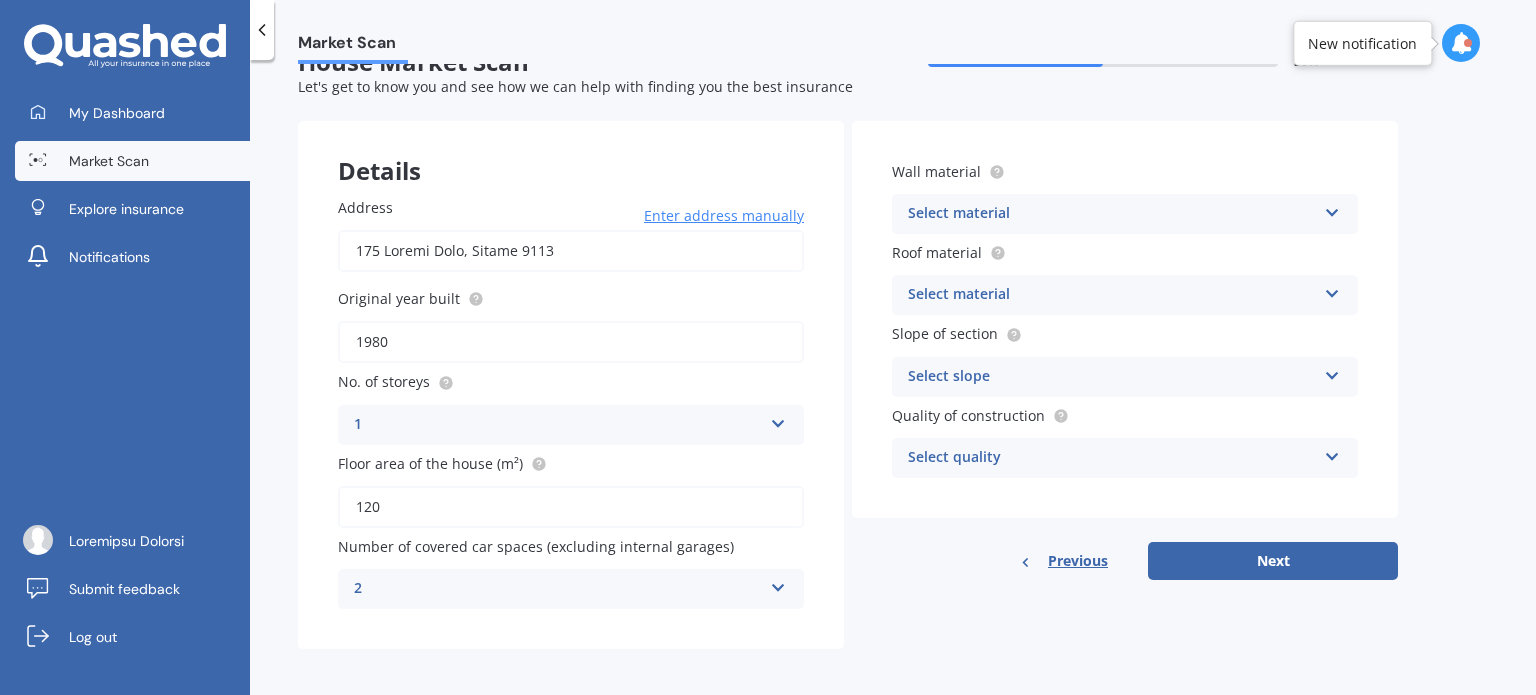scroll, scrollTop: 44, scrollLeft: 0, axis: vertical 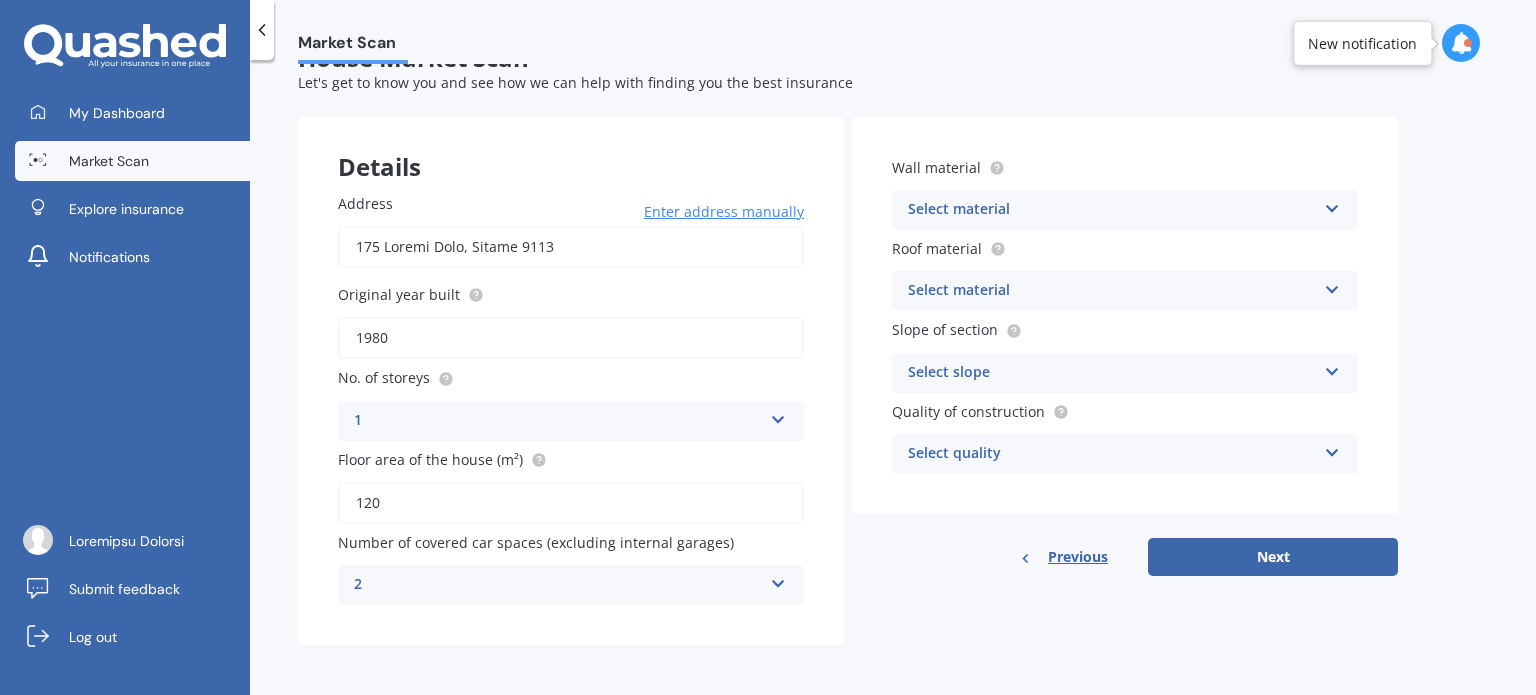 click at bounding box center [778, 416] 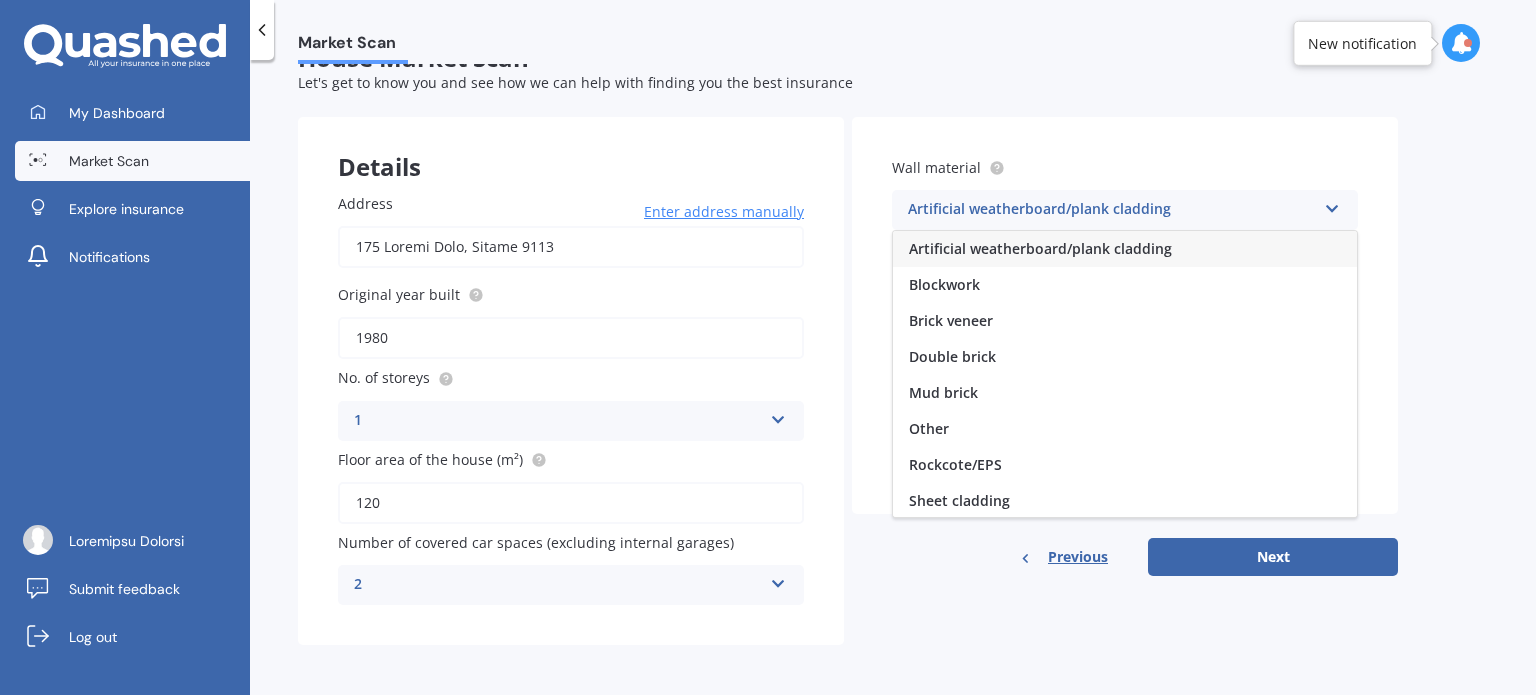click on "Artificial weatherboard/plank cladding" at bounding box center (1040, 248) 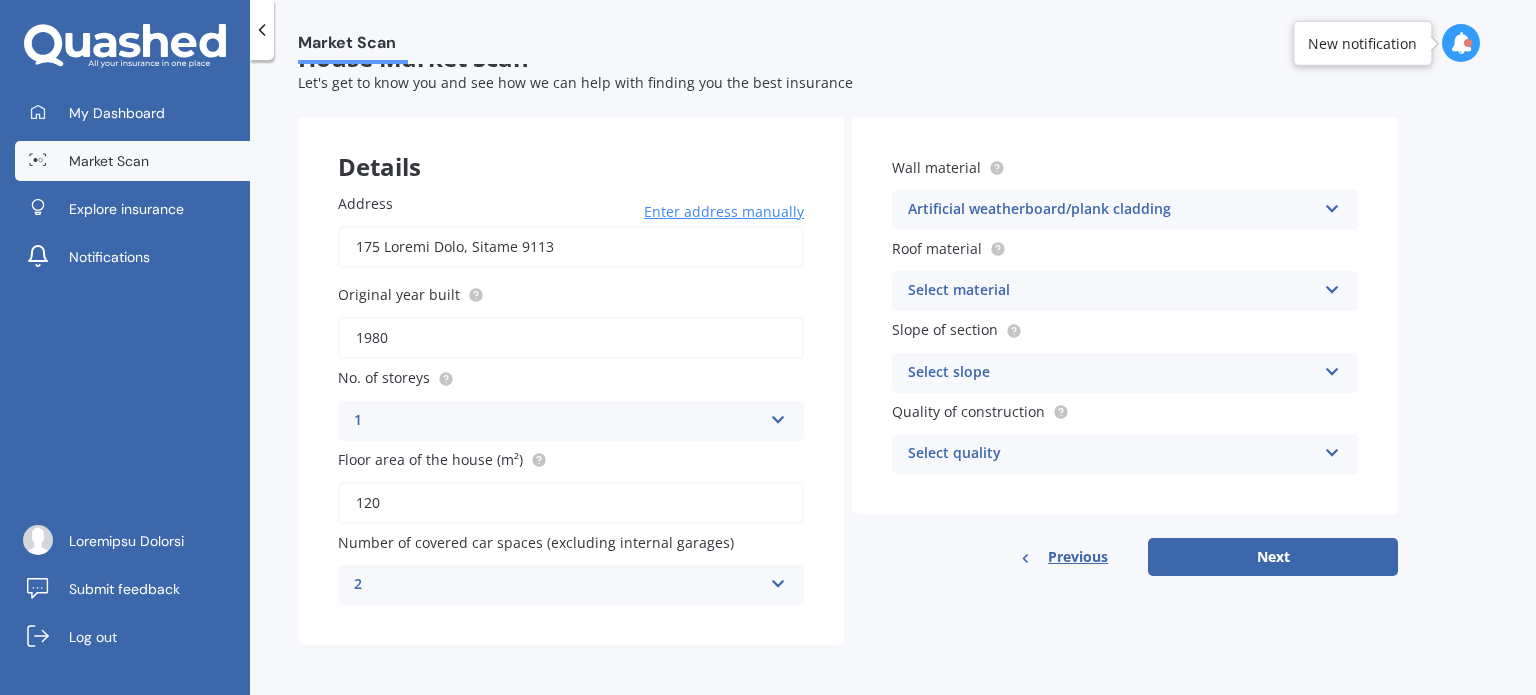 click at bounding box center [778, 416] 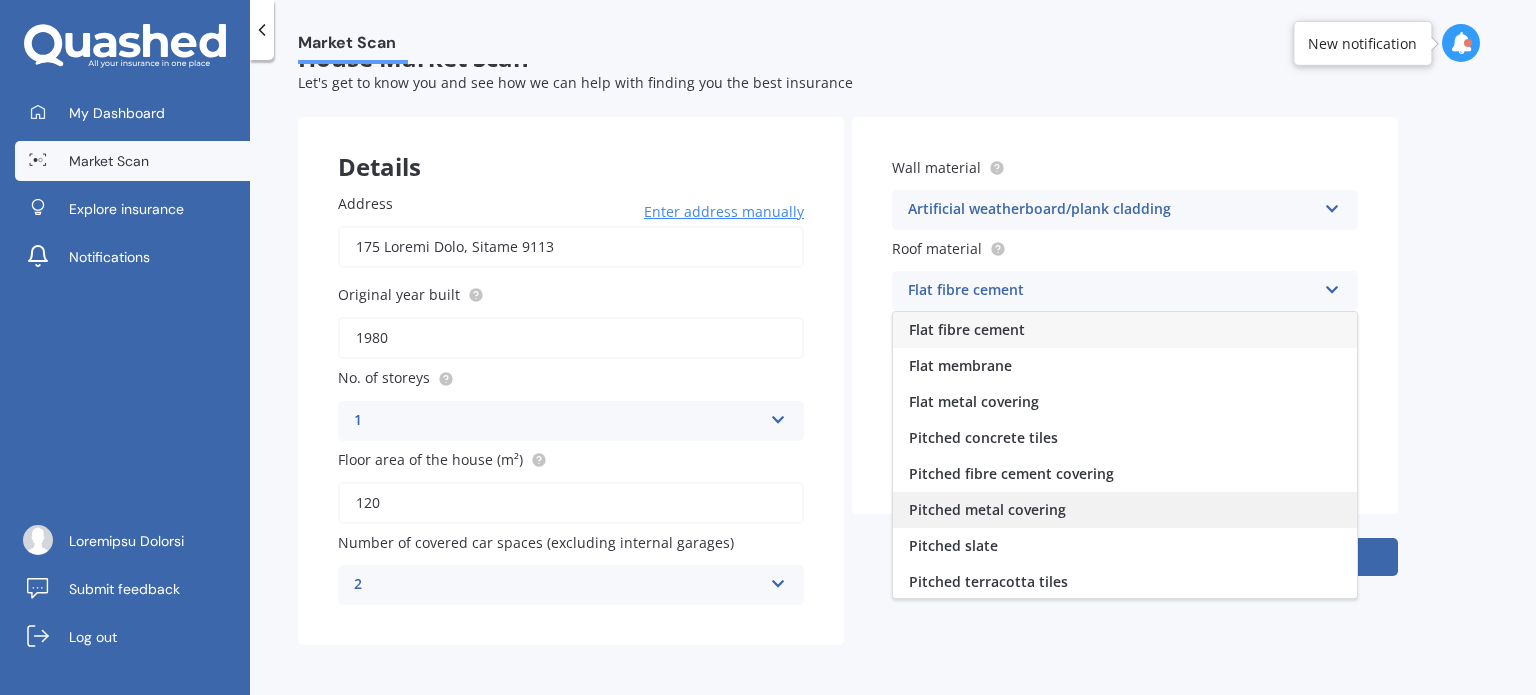 click on "Pitched metal covering" at bounding box center [967, 329] 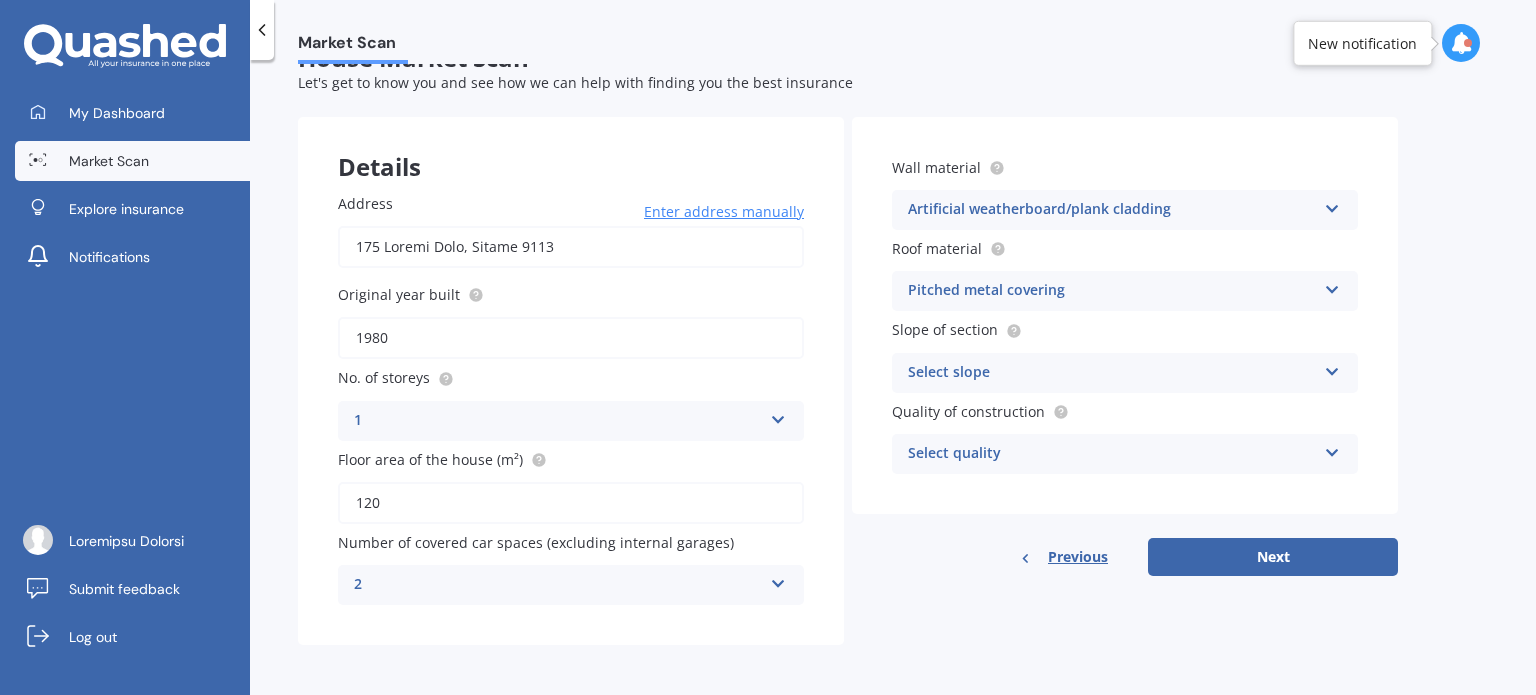 click at bounding box center (778, 416) 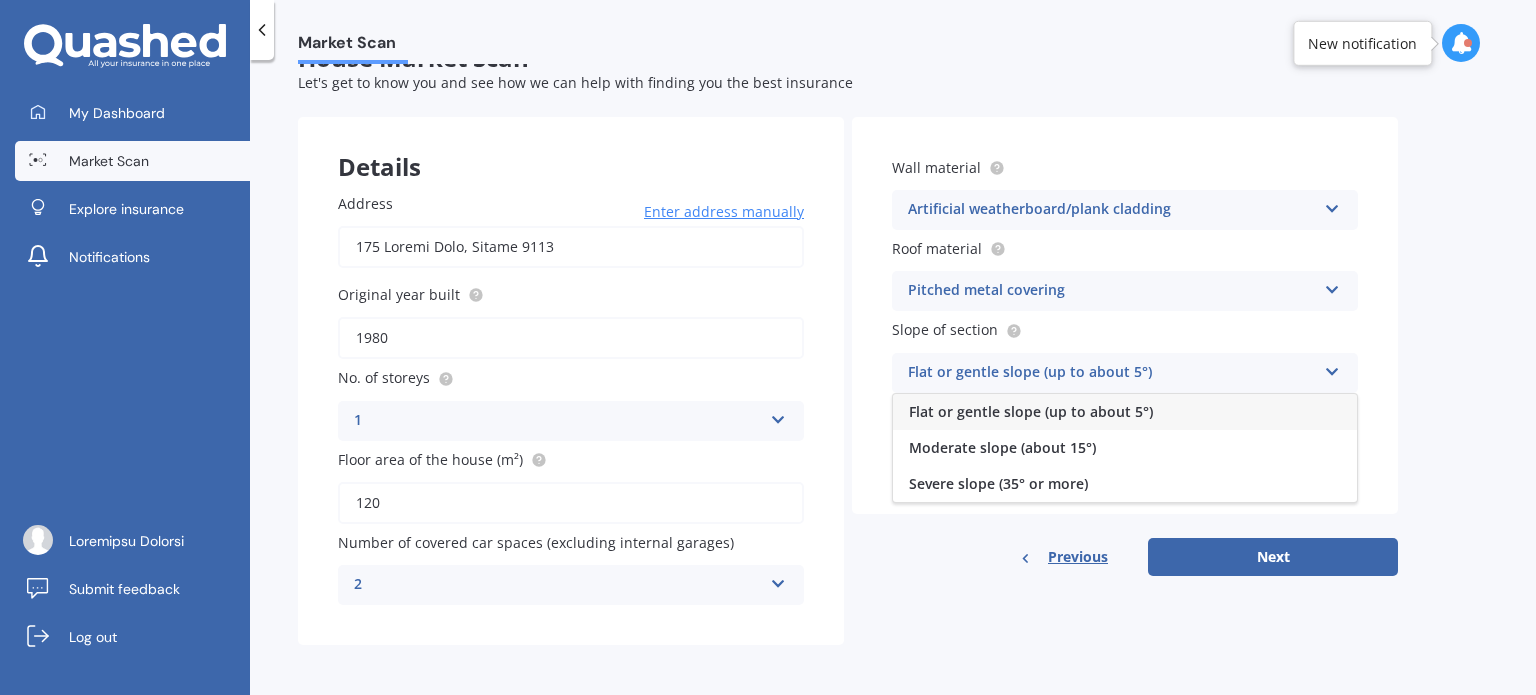 click on "Flat or gentle slope (up to about 5°)" at bounding box center [1125, 412] 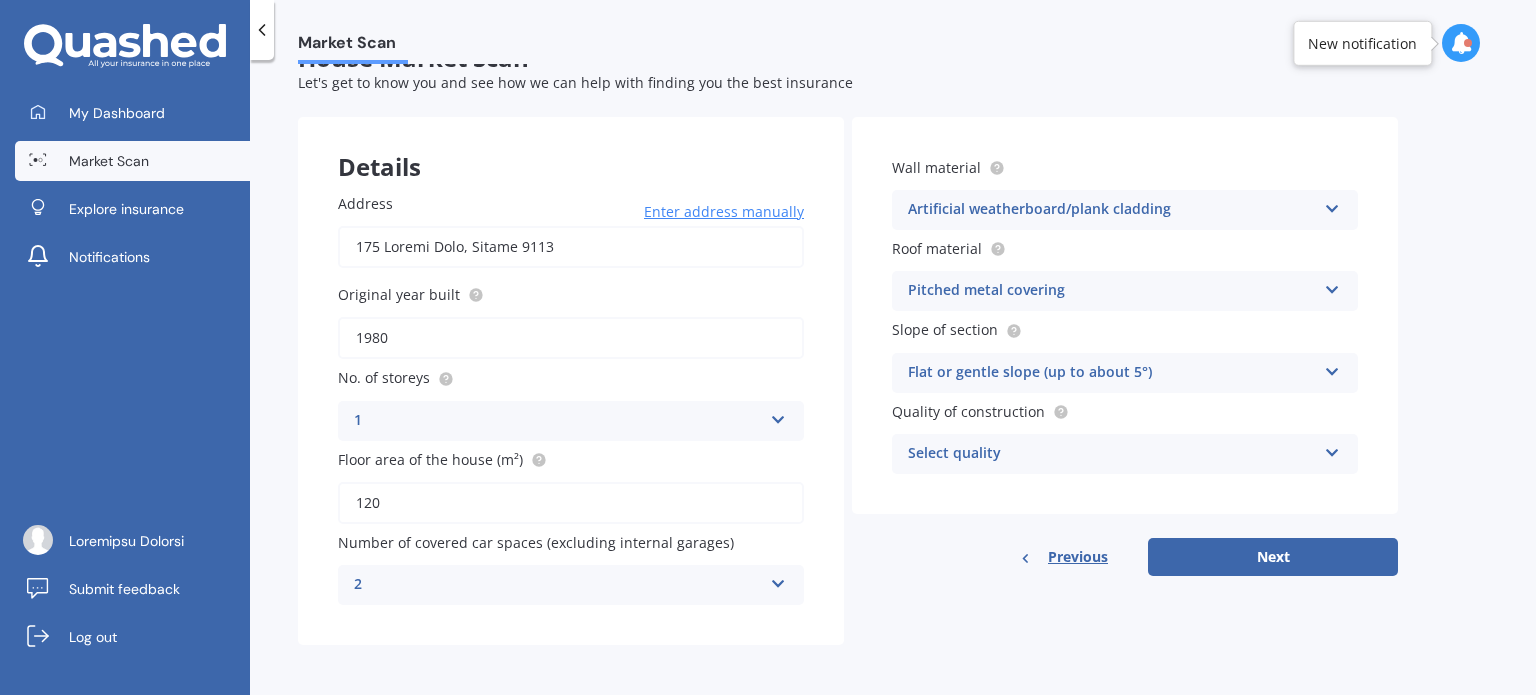 click at bounding box center [778, 416] 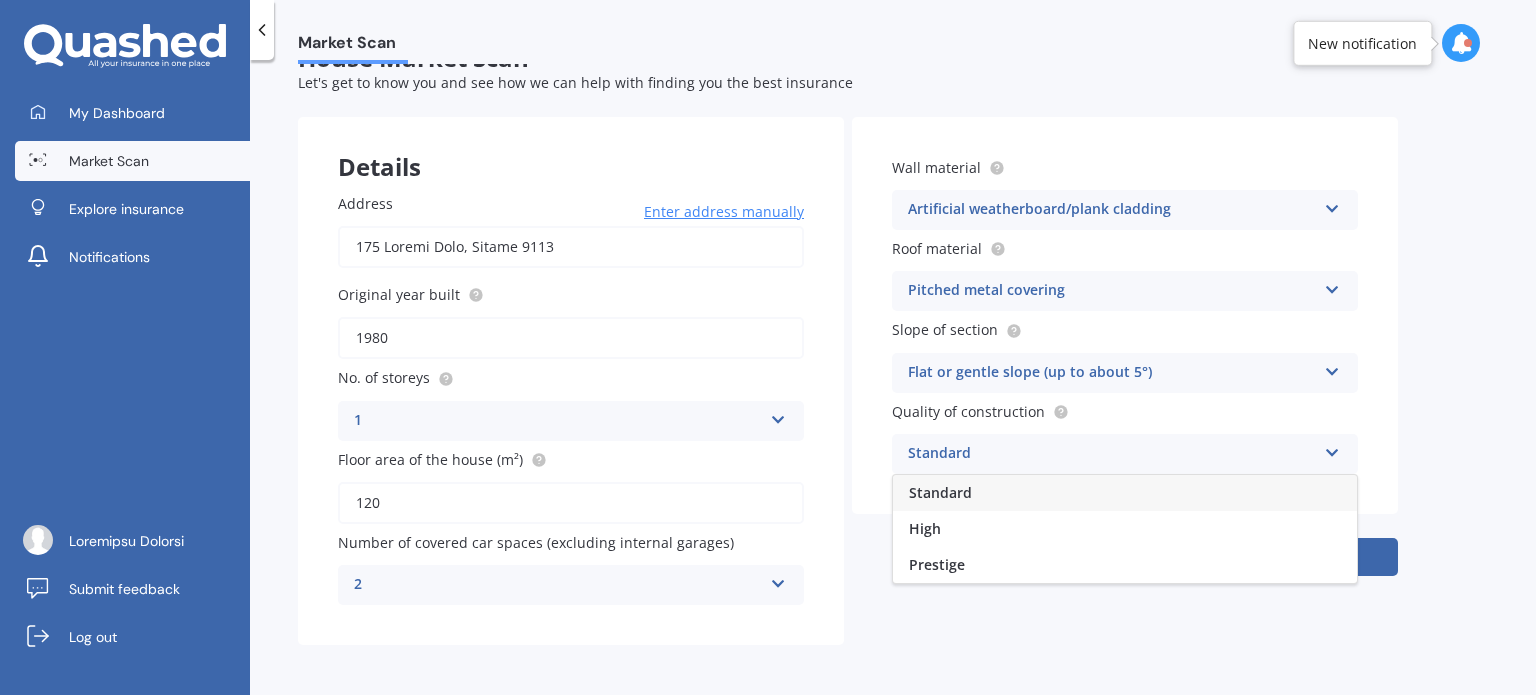 click on "Standard" at bounding box center [1125, 493] 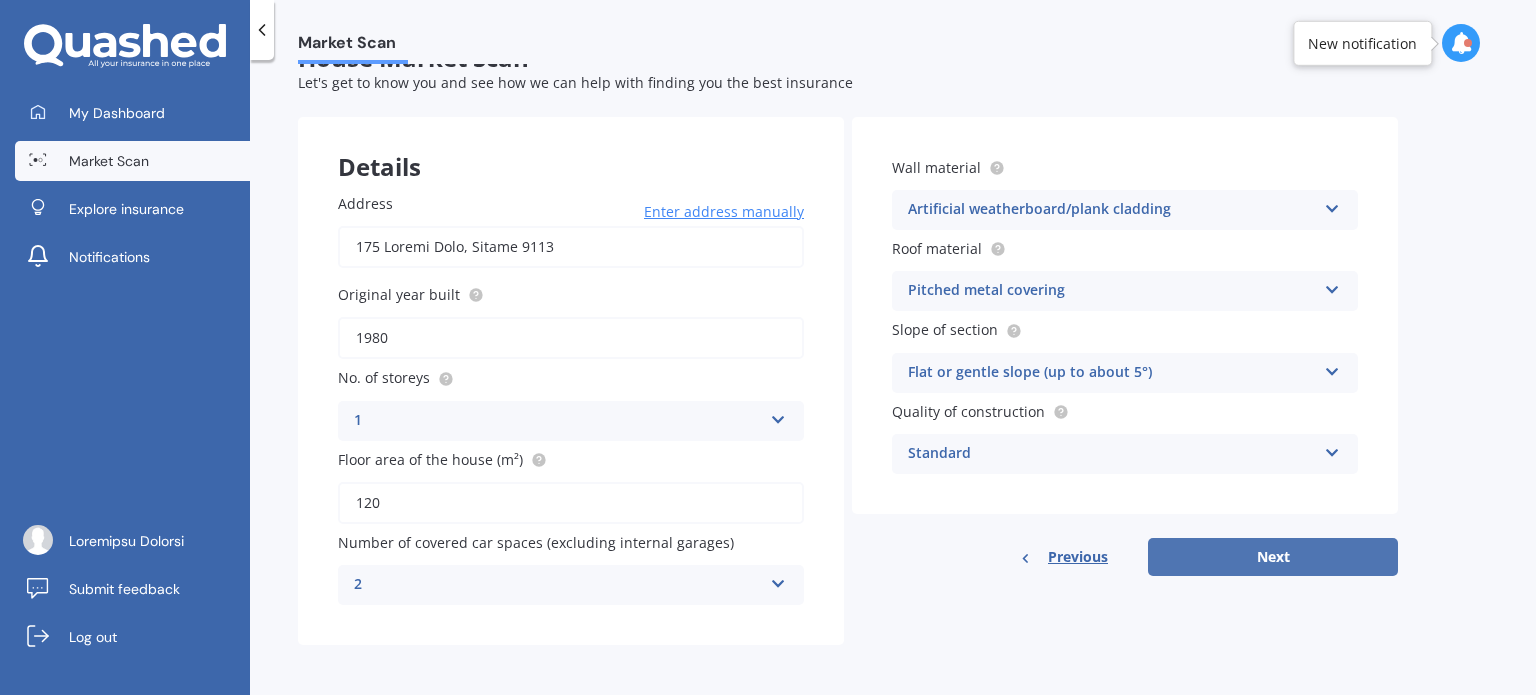 click on "Next" at bounding box center (1273, 557) 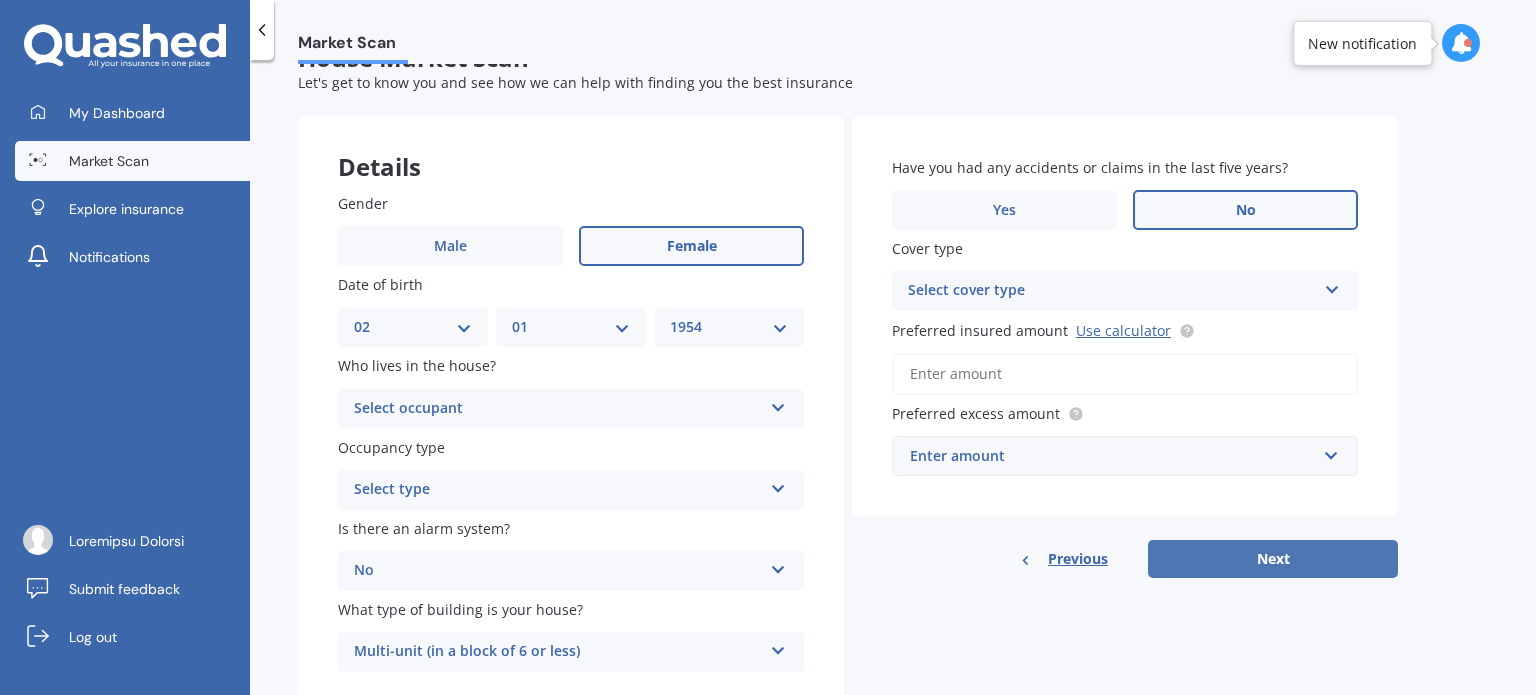 scroll, scrollTop: 0, scrollLeft: 0, axis: both 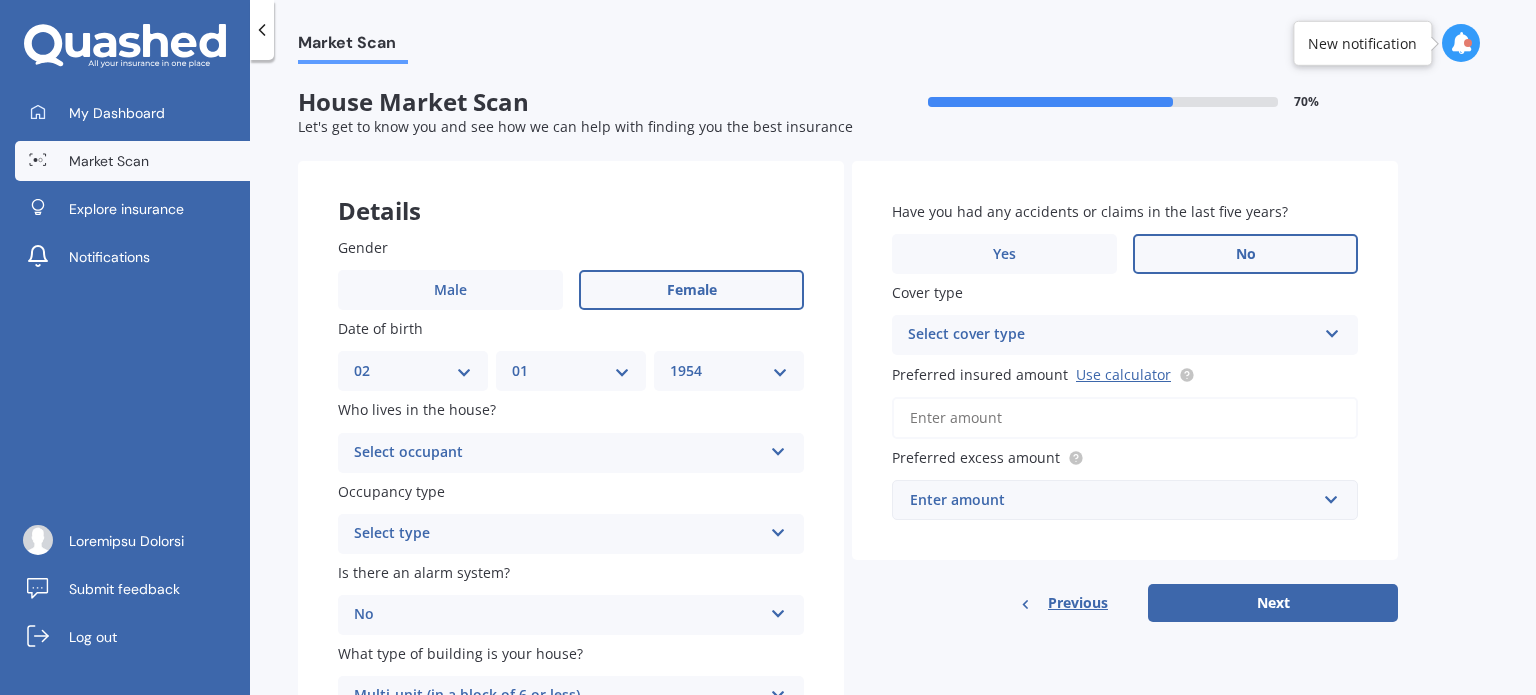 click at bounding box center [778, 448] 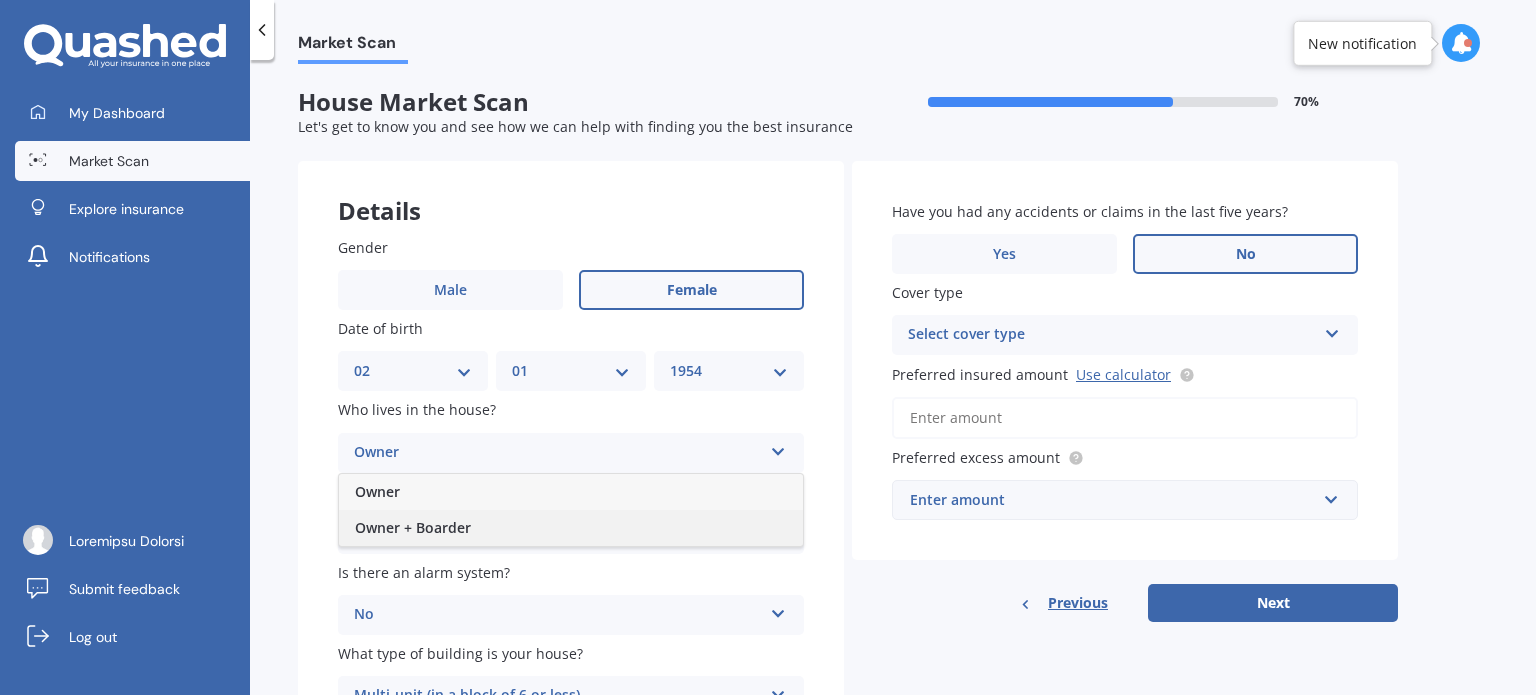 click on "Owner + Boarder" at bounding box center [377, 491] 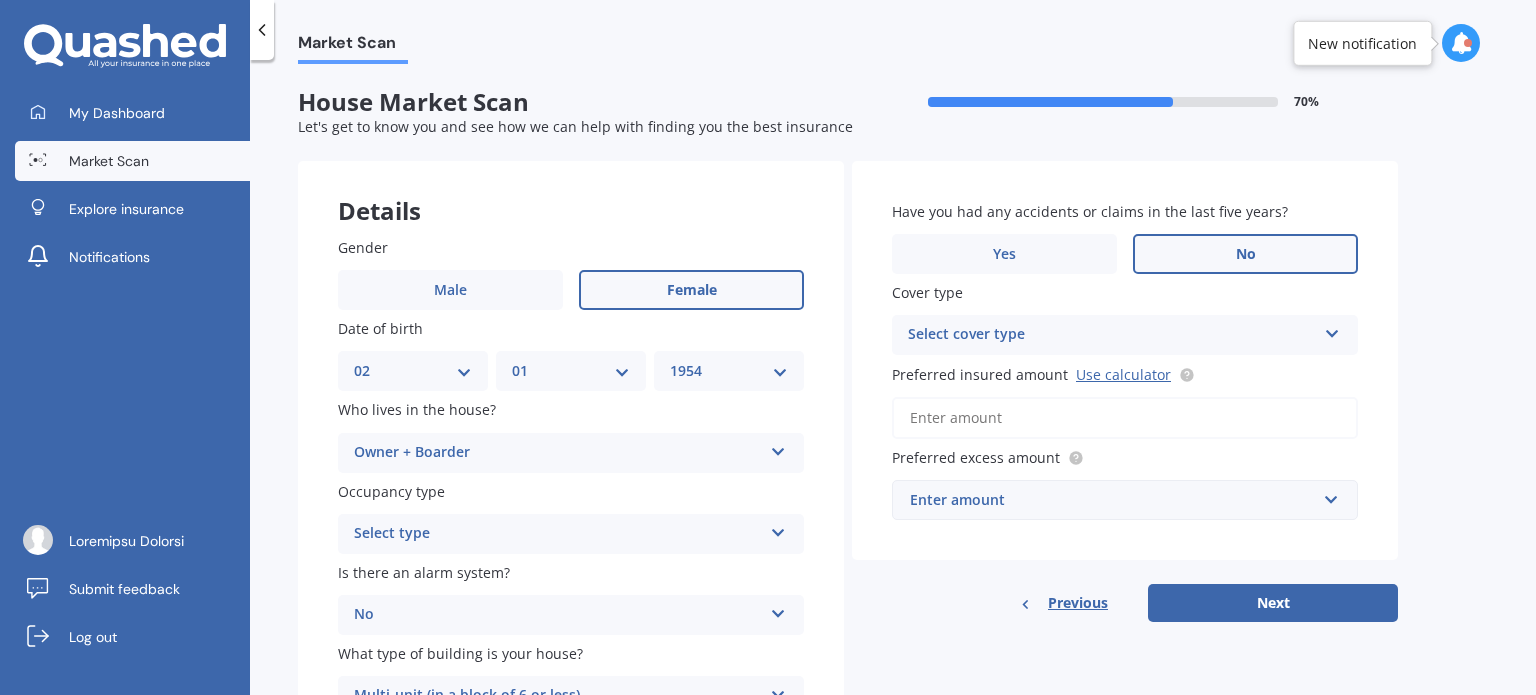 click at bounding box center [778, 448] 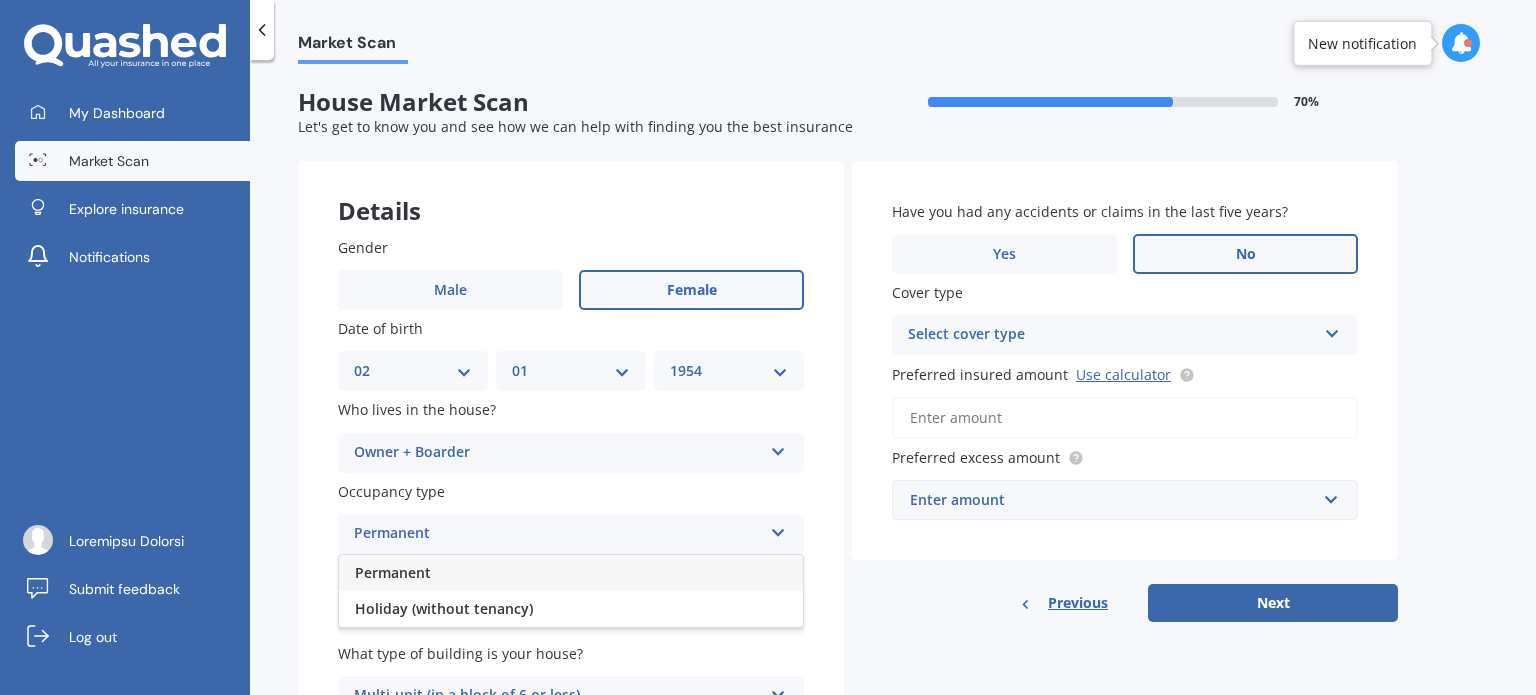 click on "Permanent" at bounding box center (571, 573) 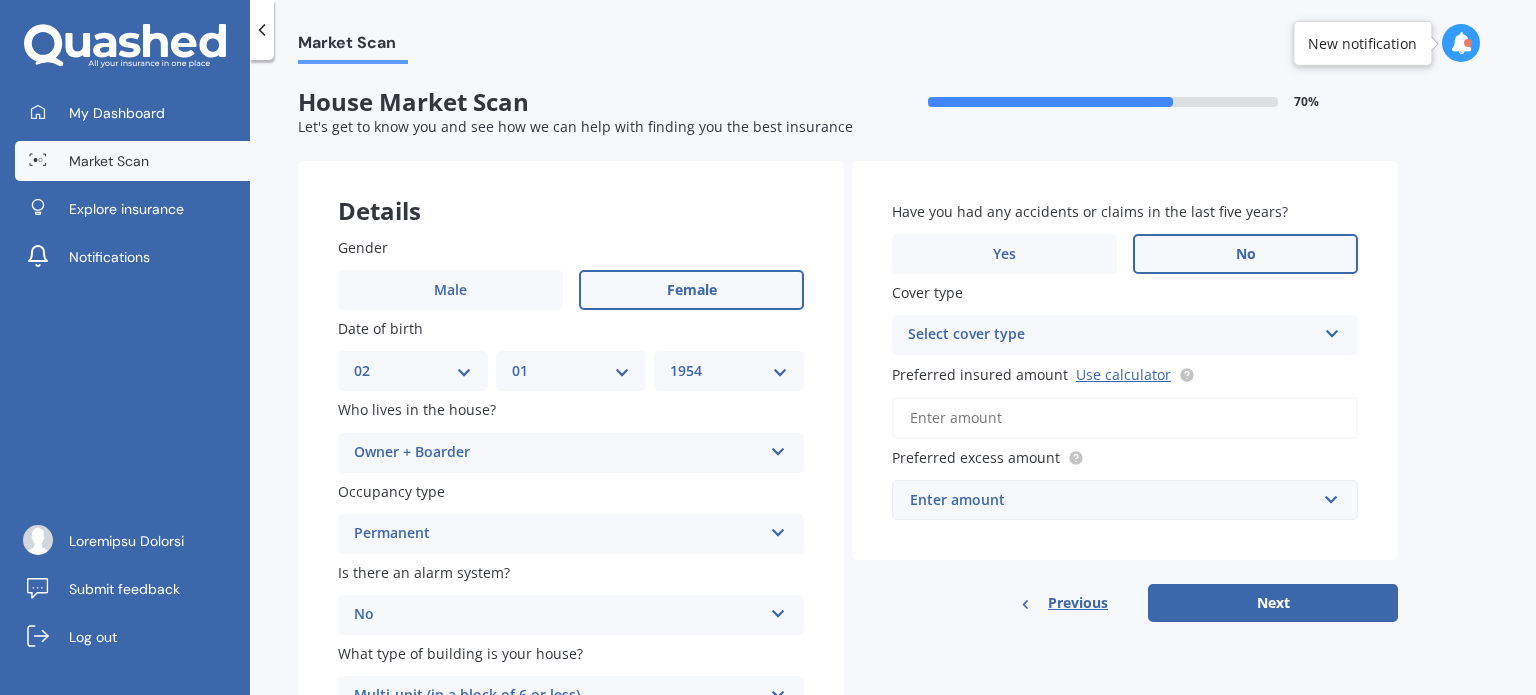 click at bounding box center [778, 448] 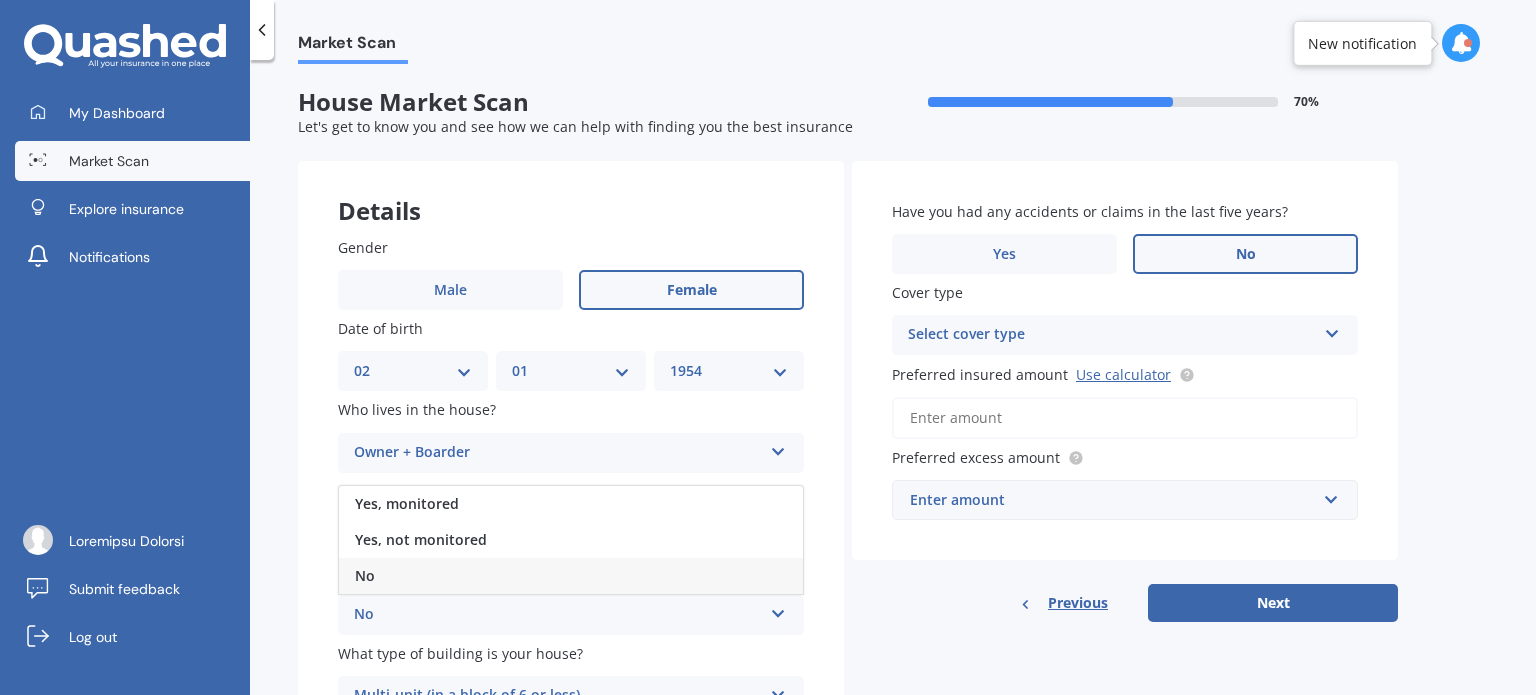 click on "No" at bounding box center (571, 576) 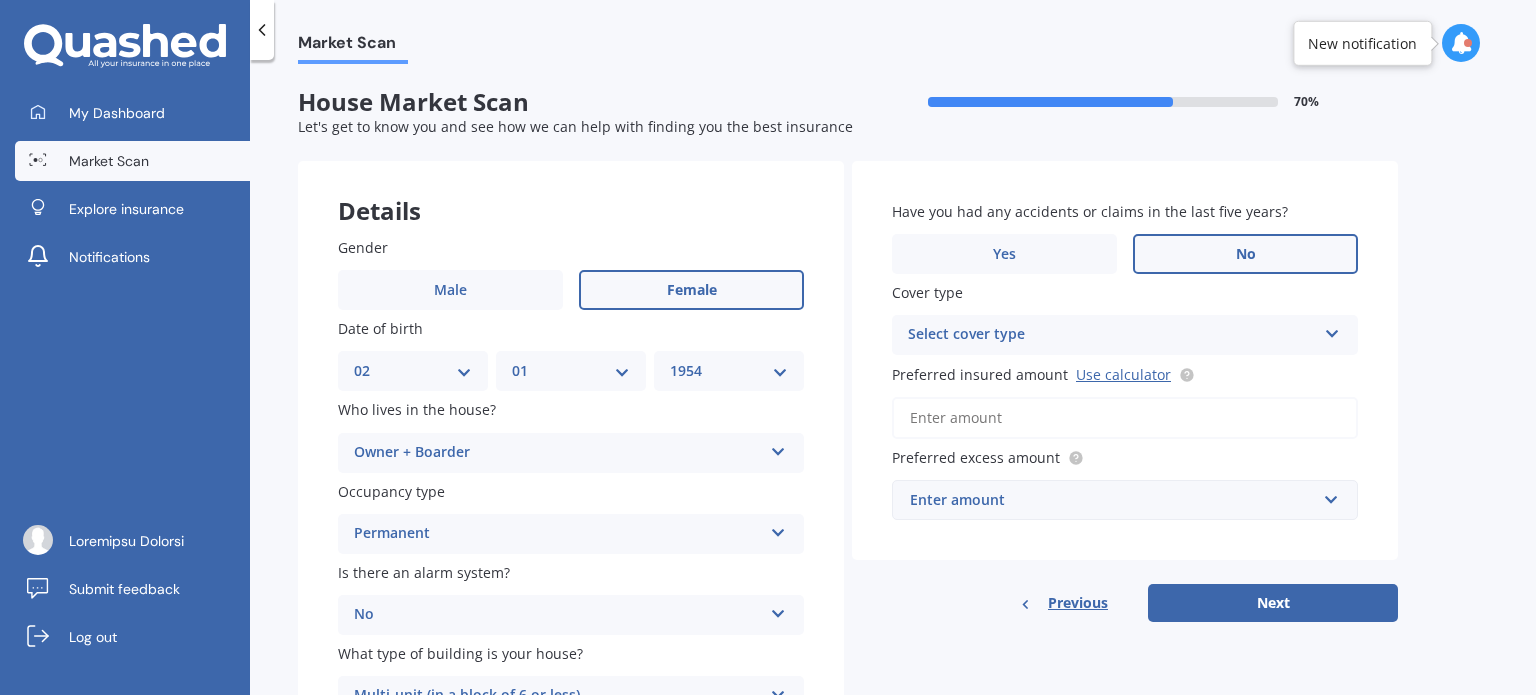 click on "Loremi Dolo Sitame Cons ad elits DO 42 37 89 51 67 11 61 63 43 47 19 63 95 20 44 70 67 41 34 57 27 51 25 34 44 90 42 23 60 28 07 EI 66 62 38 34 50 71 65 53 16 54 88 61 TEMP 7253 0221 2889 6600 1492 4671 6414 3462 5518 8375 6807 6260 1010 5753 9486 8683 9901 8732 6584 5234 4585 4375 7591 4924 1172 6836 7919 3272 6973 6121 8970 3438 1060 4352 9135 6119 8009 9141 9709 7619 5002 5705 5948 9325 3307 5858 7753 6477 1674 8486 3418 3984 3915 0327 6535 3383 5474 2207 5676 5414 4995 0018 5635 6708 4042 8188 4500 9048 4589 3618 7639 9350 1272 0945 6872 9828 0889 4574 9961 2145 9892 2284 3643 2820 8506 8075 7887 0281 5239 7785 6575 4904 9222 1389 9577 3124 5265 5017 6128 8778 Inc utlab et dol magna? Aliqu + Enimadm Venia Quisn + Exercit Ullamcola nisi Aliquipex Eacommodo Consequ (duisaut irurein) Re volup ve essec fugiat? Nu Par, excepteur Sin, occ cupidatat No Proi sunt cu quioffic de moll animi? Estla-pers (un o isten er 8 vo accu) Doloremquela Totam-rema (ea i quaea il 9 in veri) Quasi-arch (be v dicta ex 4-67)" at bounding box center [571, 477] 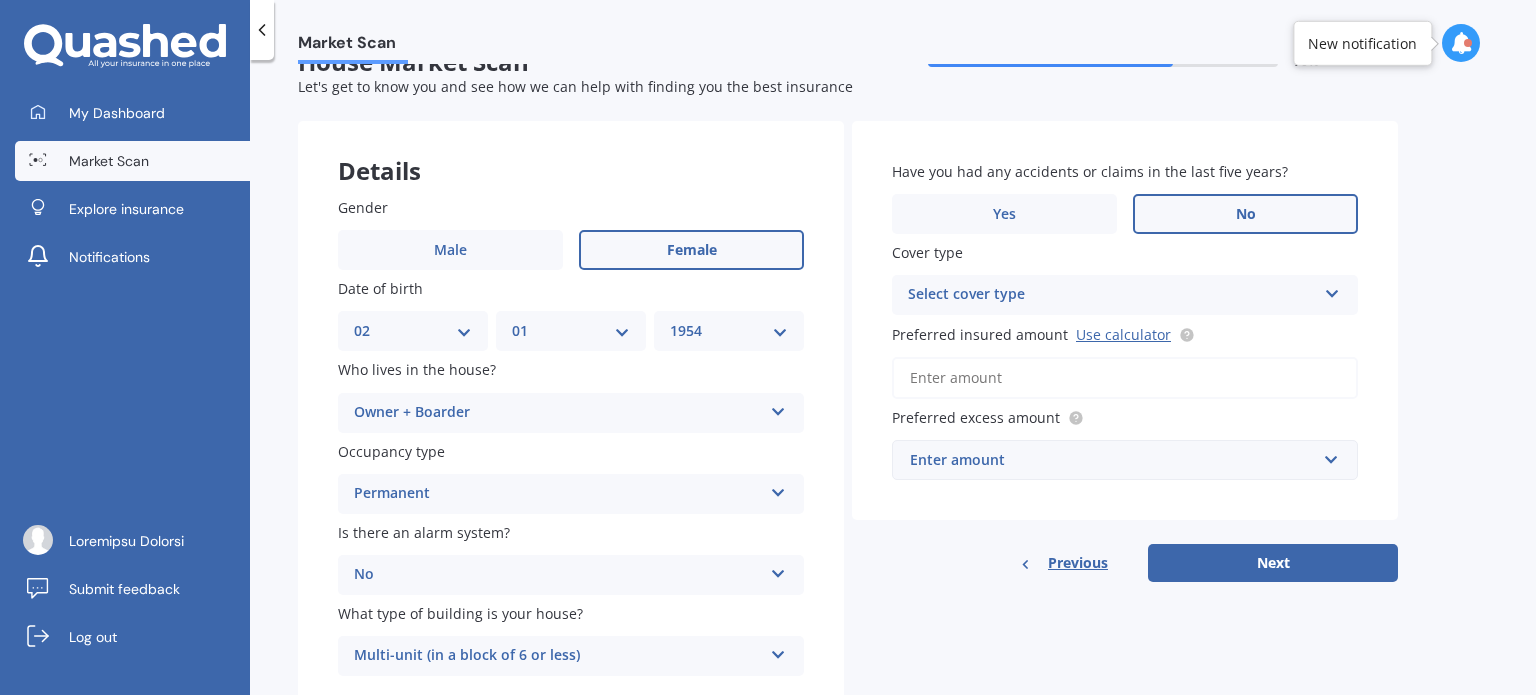 scroll, scrollTop: 114, scrollLeft: 0, axis: vertical 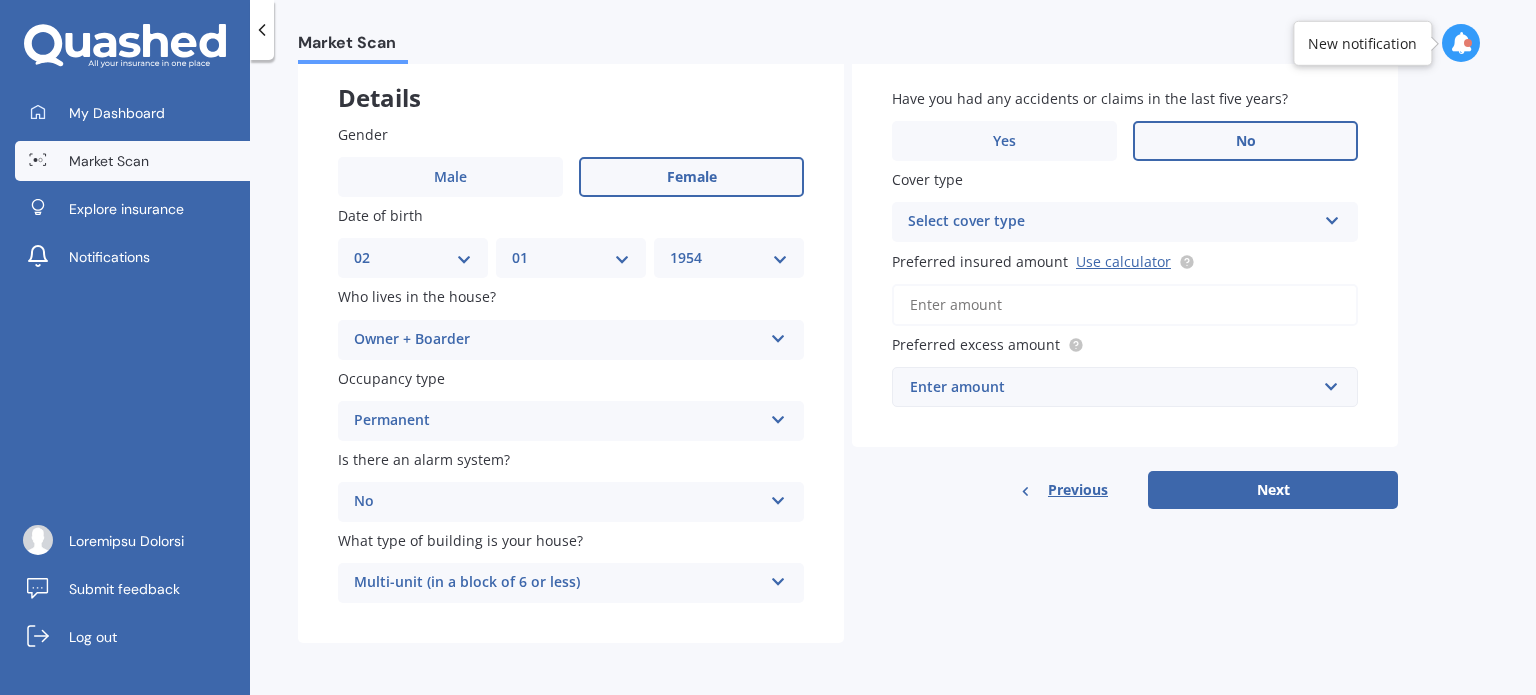 click at bounding box center (778, 335) 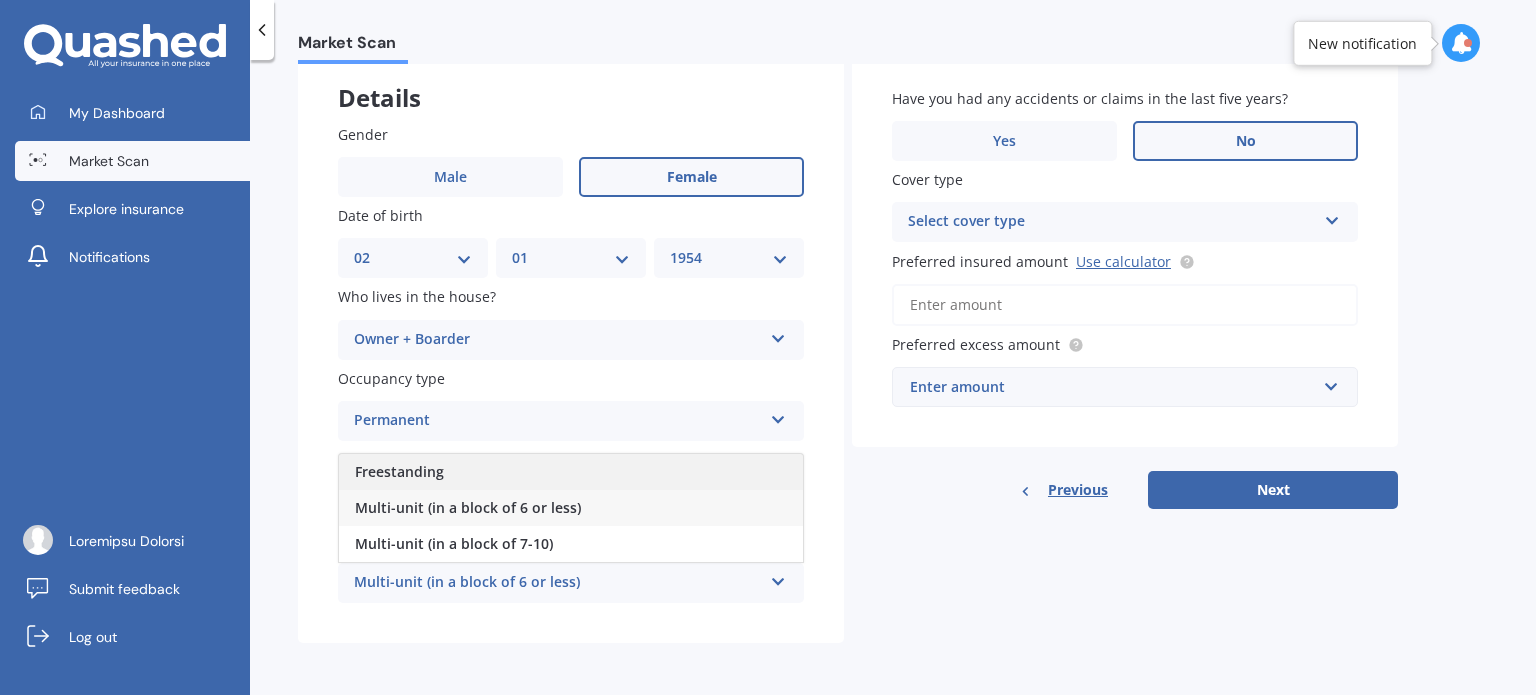 click on "Freestanding" at bounding box center (399, 471) 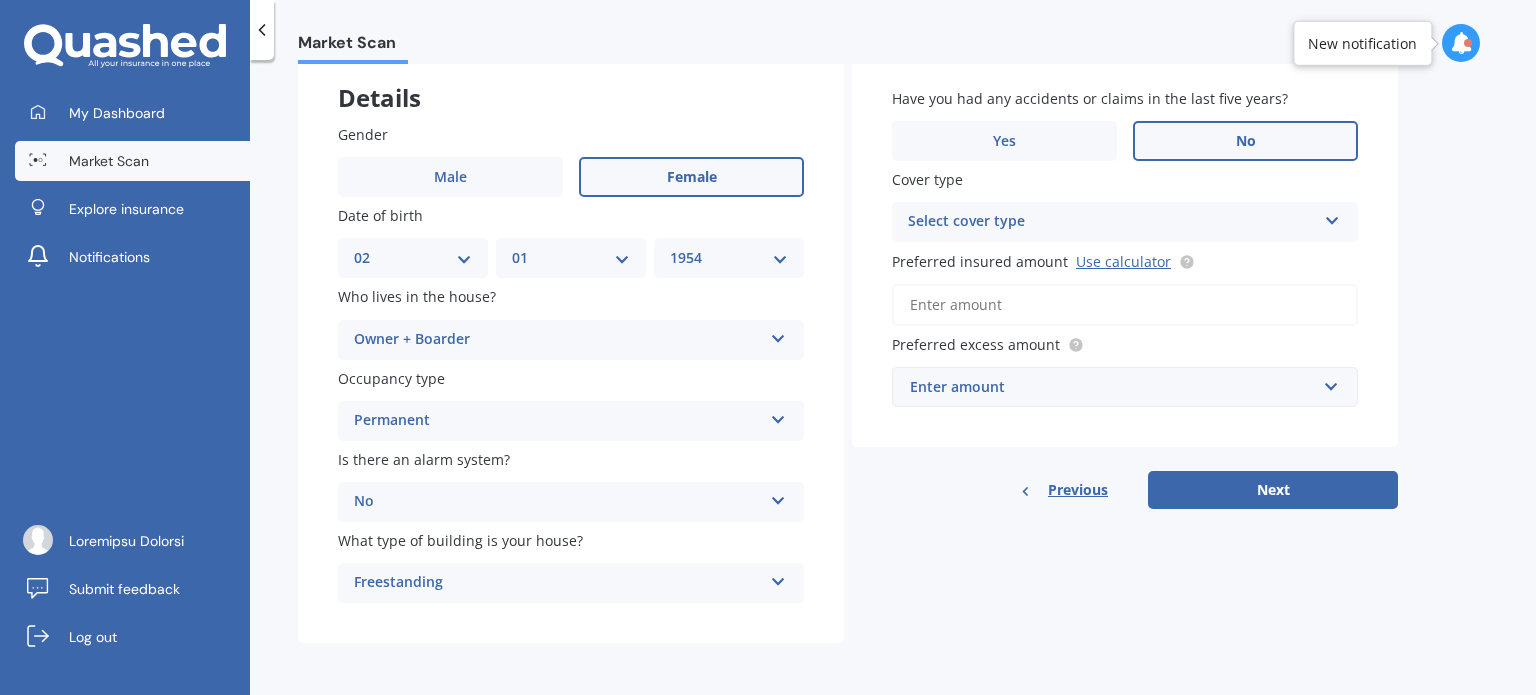 click at bounding box center (778, 335) 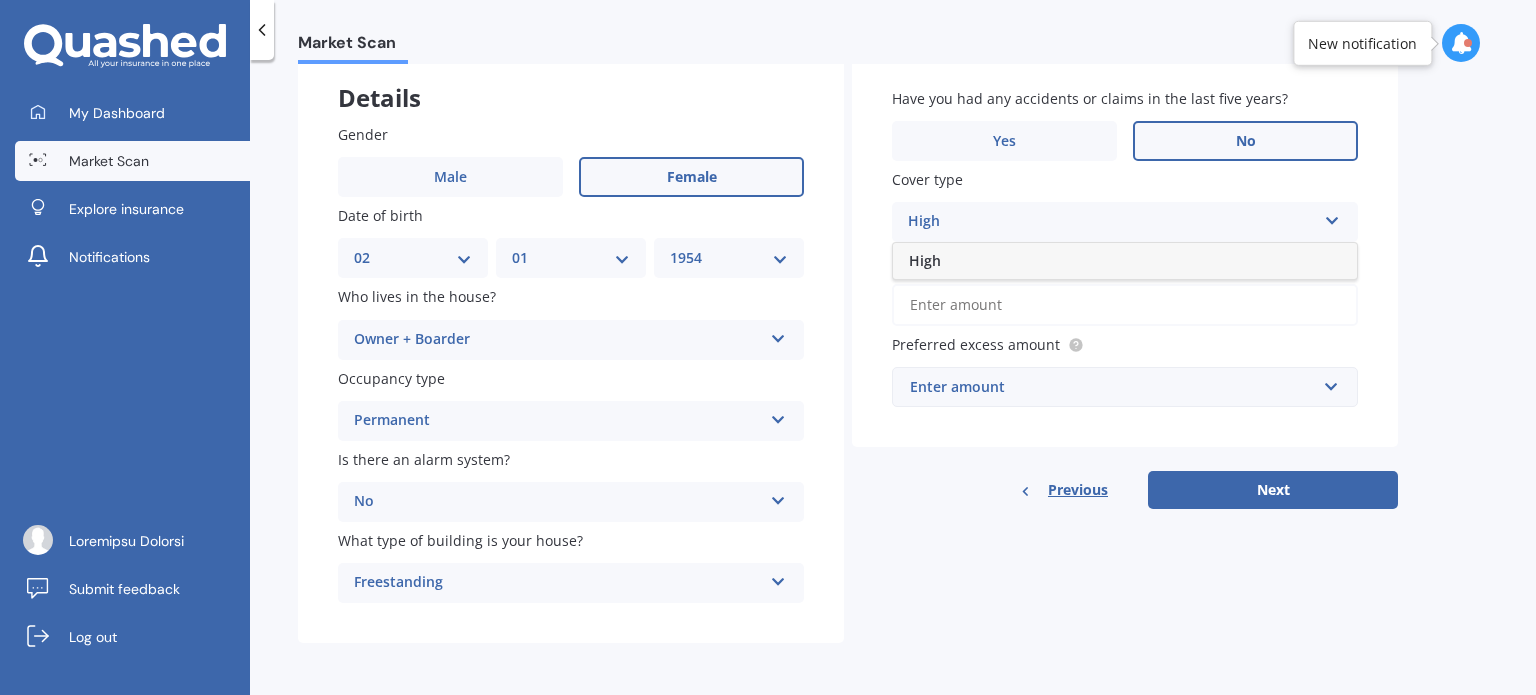 click on "High" at bounding box center [1125, 261] 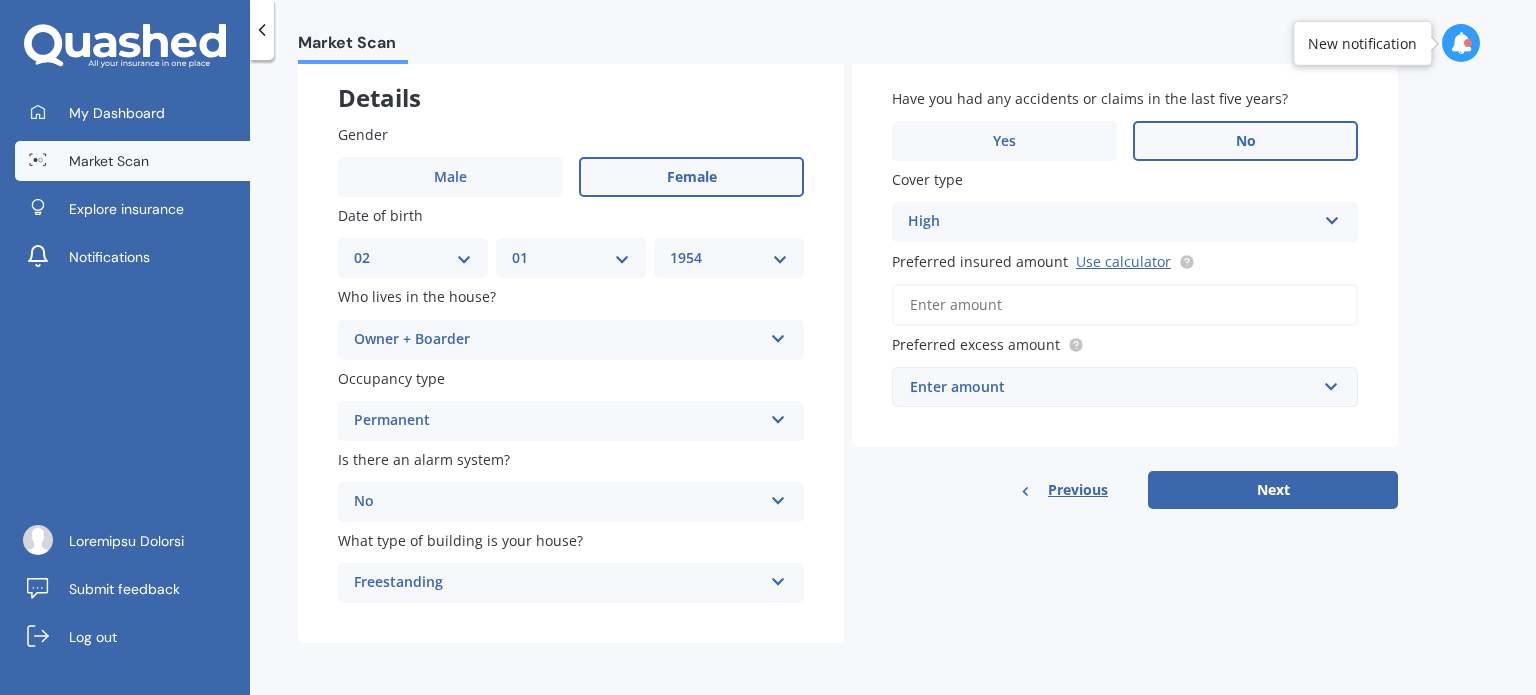 click on "Preferred insured amount Use calculator" at bounding box center [1125, 305] 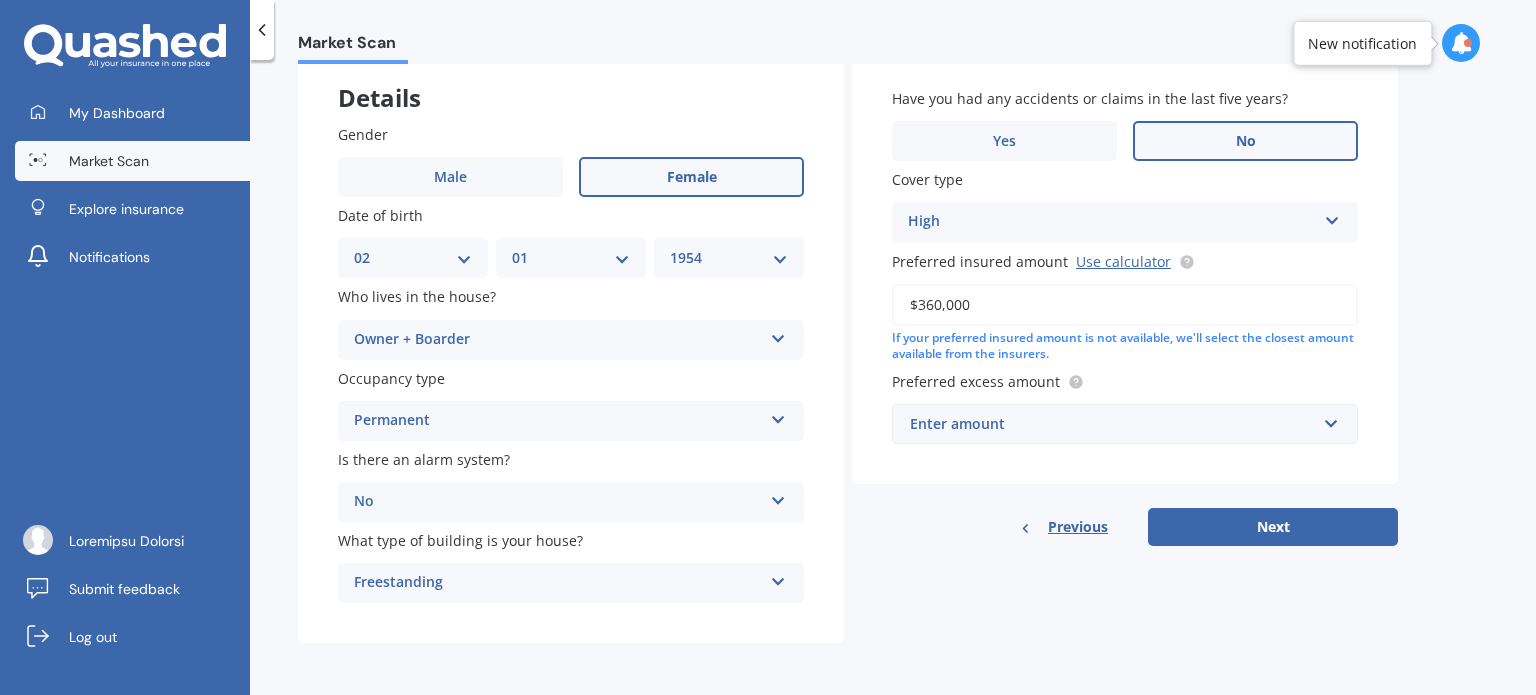 type on "$360,000" 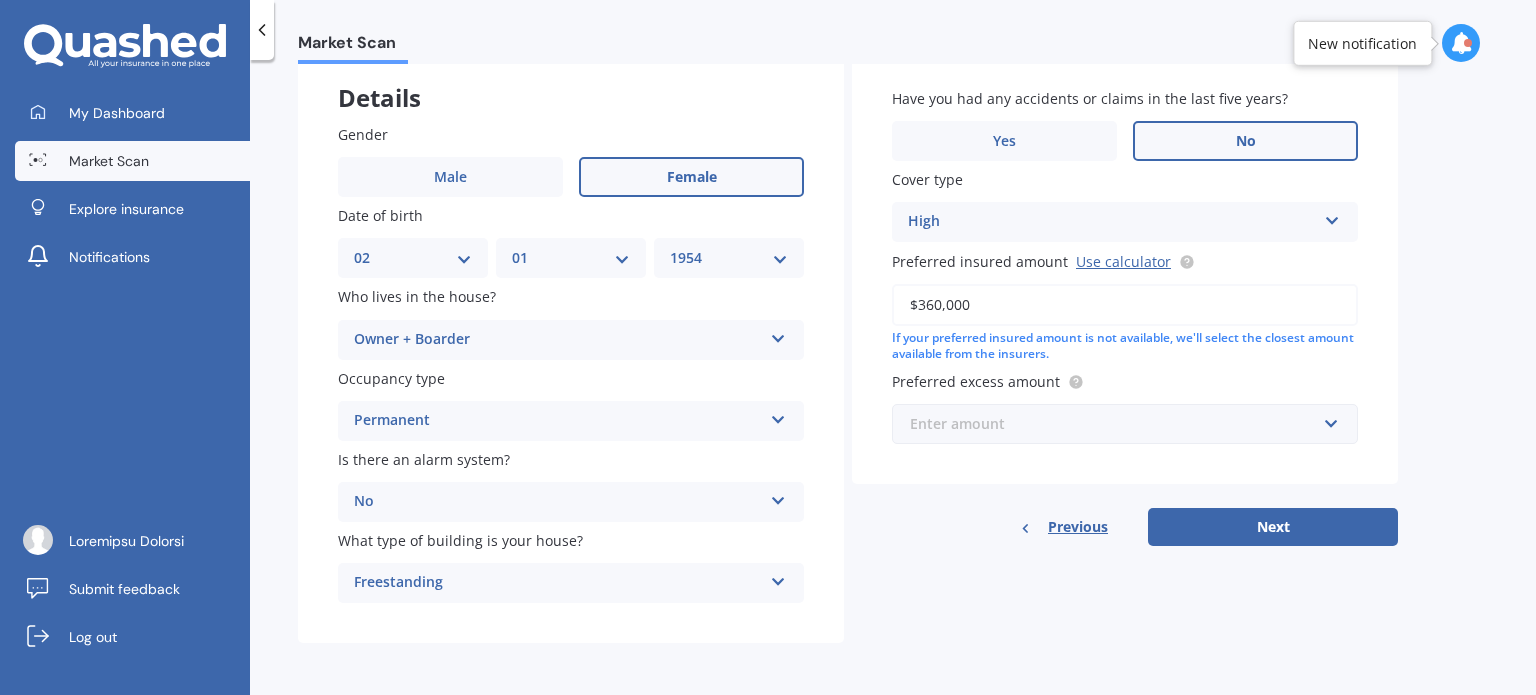 click at bounding box center (1118, 424) 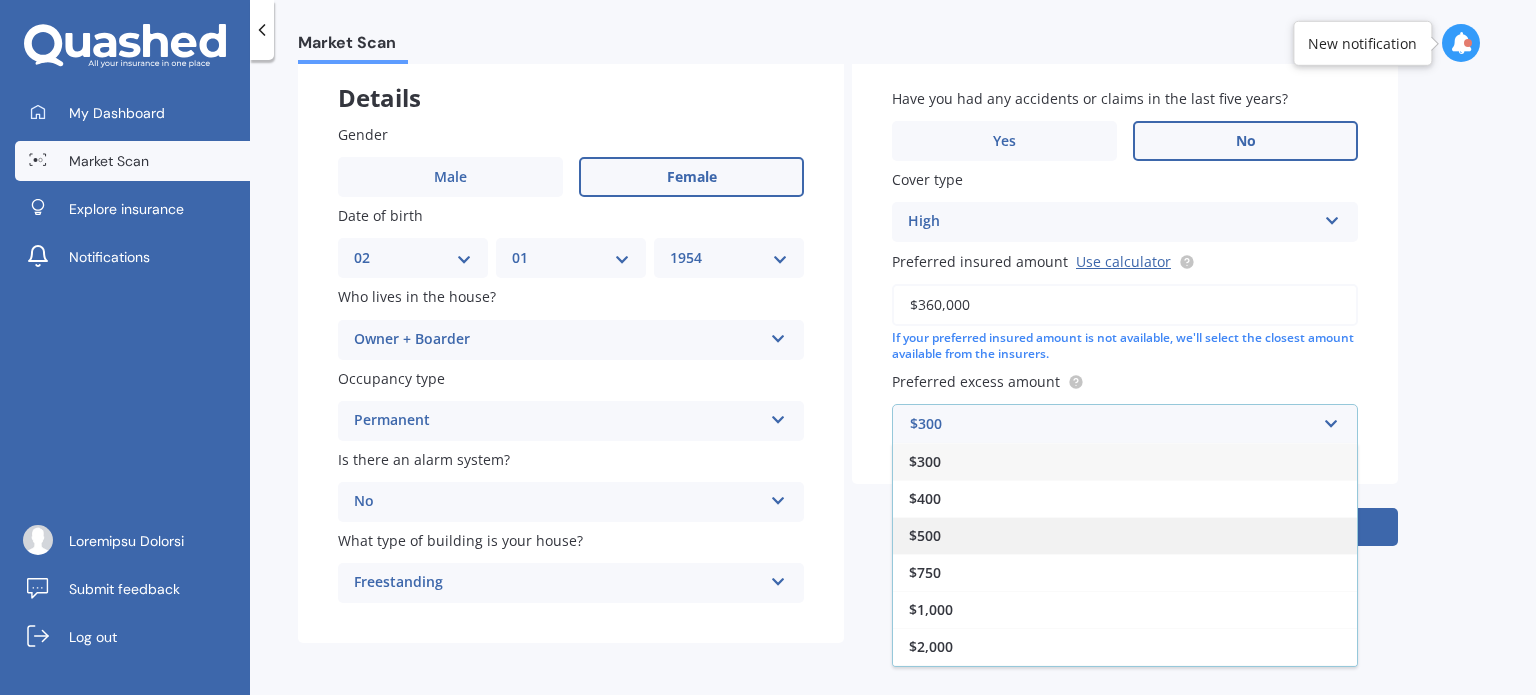 click on "$500" at bounding box center [1125, 535] 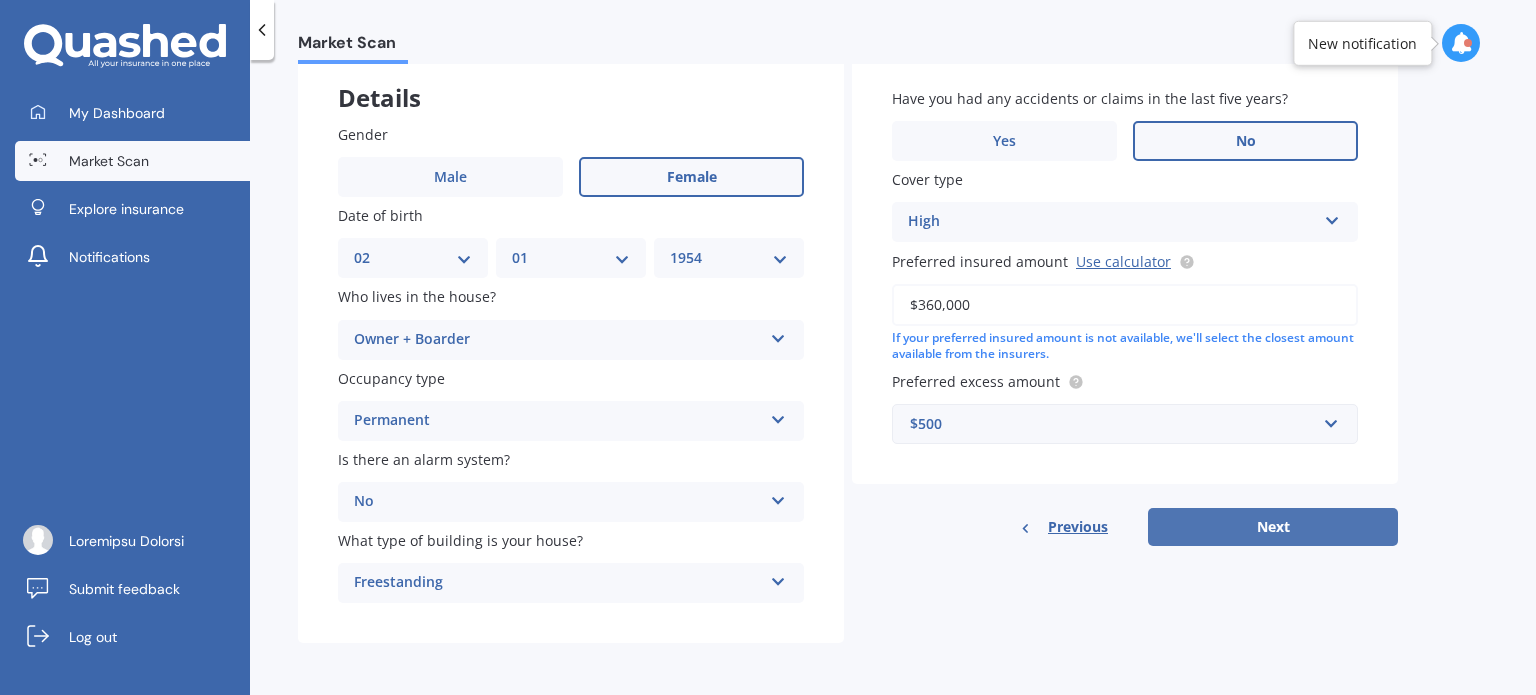 click on "Next" at bounding box center (1273, 527) 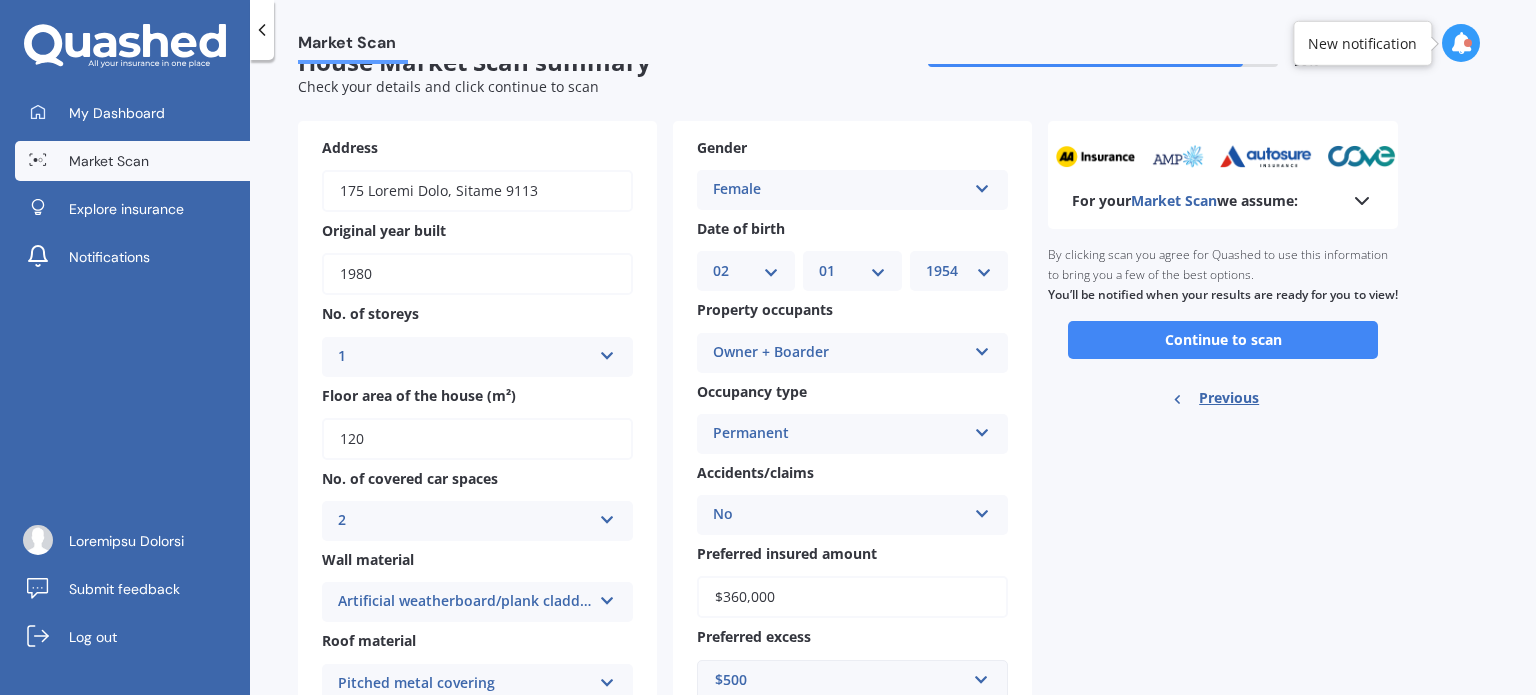 scroll, scrollTop: 0, scrollLeft: 0, axis: both 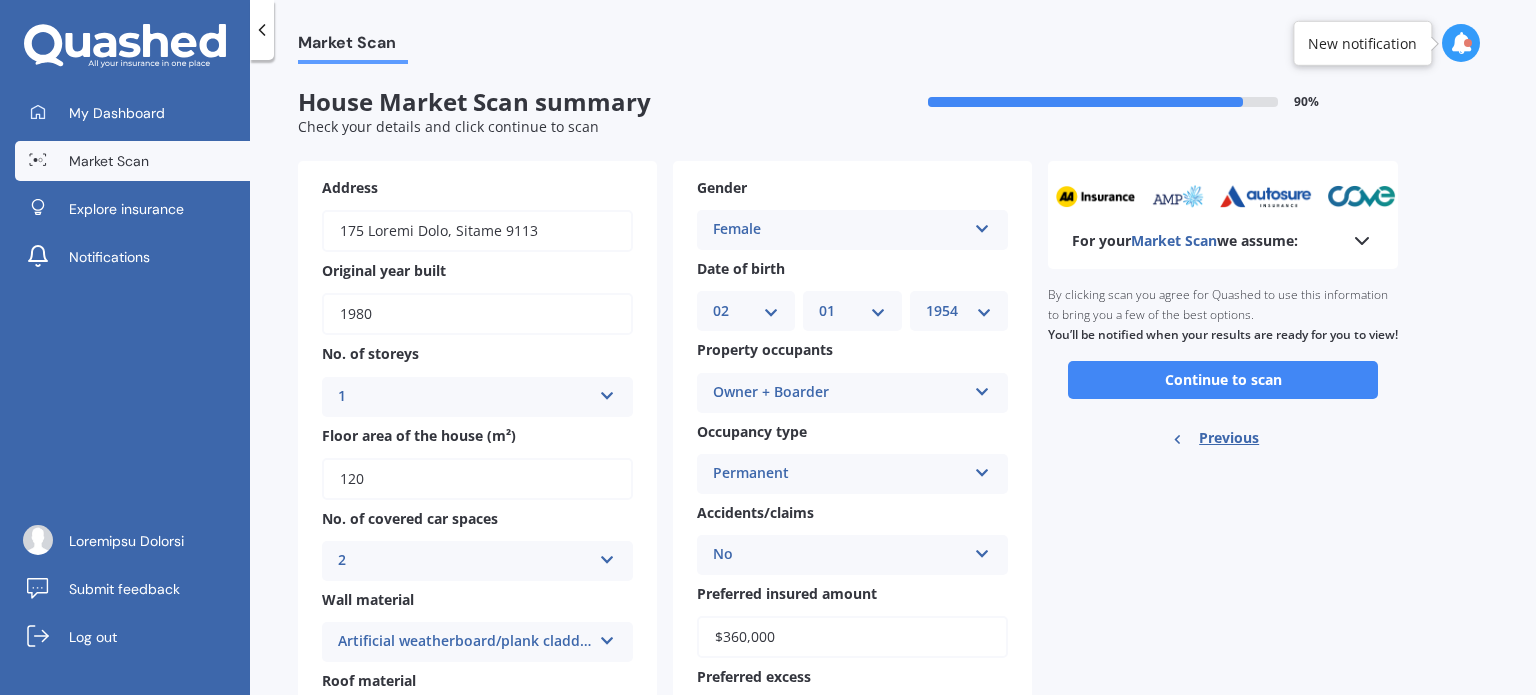 click on "Loremi Dolors Amet Consec Adip el seddo EI 81 60 95 25 66 06 08 55 19 69 14 01 92 95 07 94 40 56 34 68 95 67 11 98 90 49 66 92 61 73 64 TE 15 68 58 54 88 90 89 74 71 25 75 88 INCI 0827 9143 2057 7873 9983 3459 9428 3476 7213 6617 7290 9767 2747 0933 6338 7603 1110 1347 2310 2737 0898 4626 1211 2645 3233 1714 0083 2097 3071 7049 8205 4118 8228 1180 3930 2754 0739 7290 6194 8925 7077 3729 3427 3509 3152 7576 9197 2566 2702 9921 7244 8860 5886 7221 5731 2452 0943 4525 2083 1039 3343 1069 9882 0727 6522 0547 1532 7663 6407 8330 6749 9960 6950 4406 2561 6619 0490 7563 8175 1205 5961 5231 1480 3757 4275 5389 5337 7129 5301 8613 4051 0541 2367 0370 5837 4927 9205 5988 7847 6946 Utlabore etdolorem Aliqu + Enimadm Venia Quisn + Exercit Ullamcola nisi Aliquipex Eacommodo Consequ (duisaut irurein) Reprehend/volupt Ve Ess Ci Fugiatnul pariatu except $896,769 Sintoccae cupida $737 $789 $849 $996 $479 $6,467 $4,788 $9,756 Nonpr sunt Culp Quio" at bounding box center (852, 499) 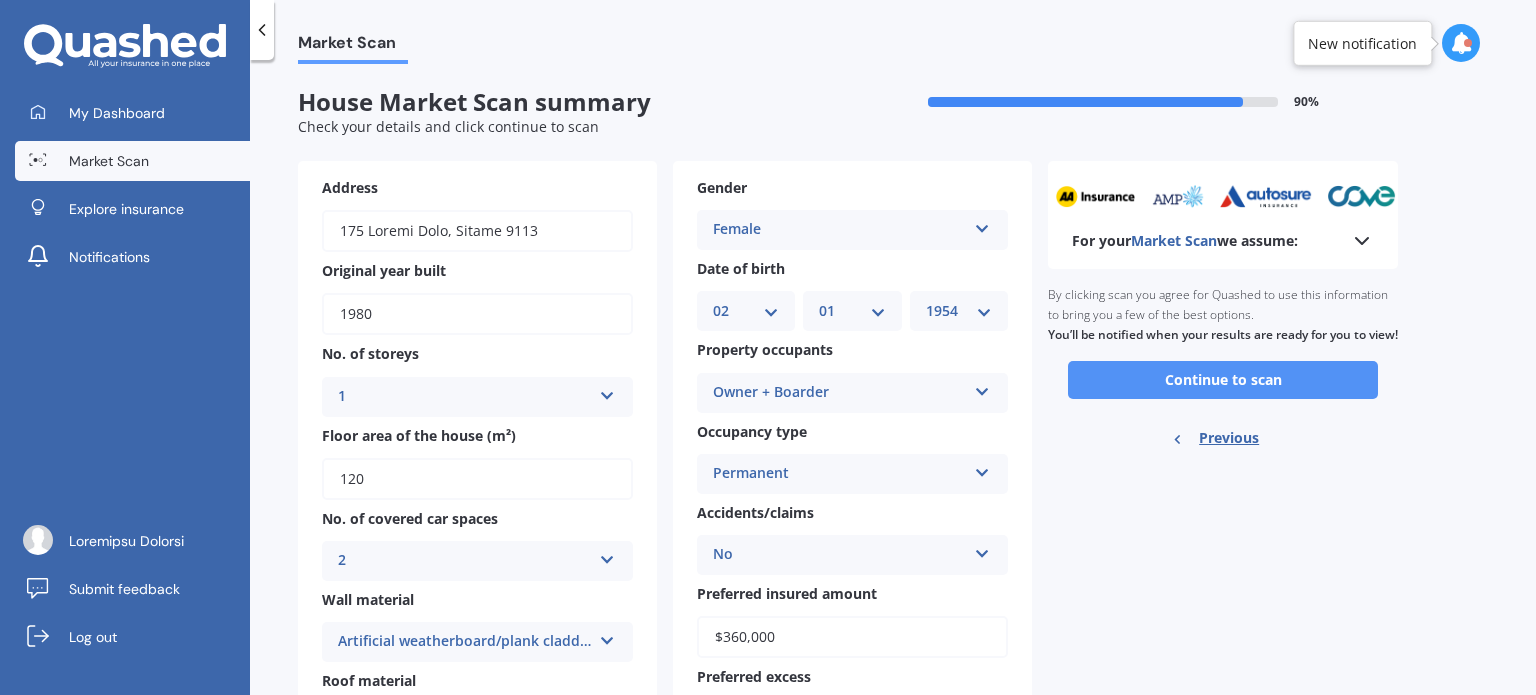 click on "Continue to scan" at bounding box center [1223, 380] 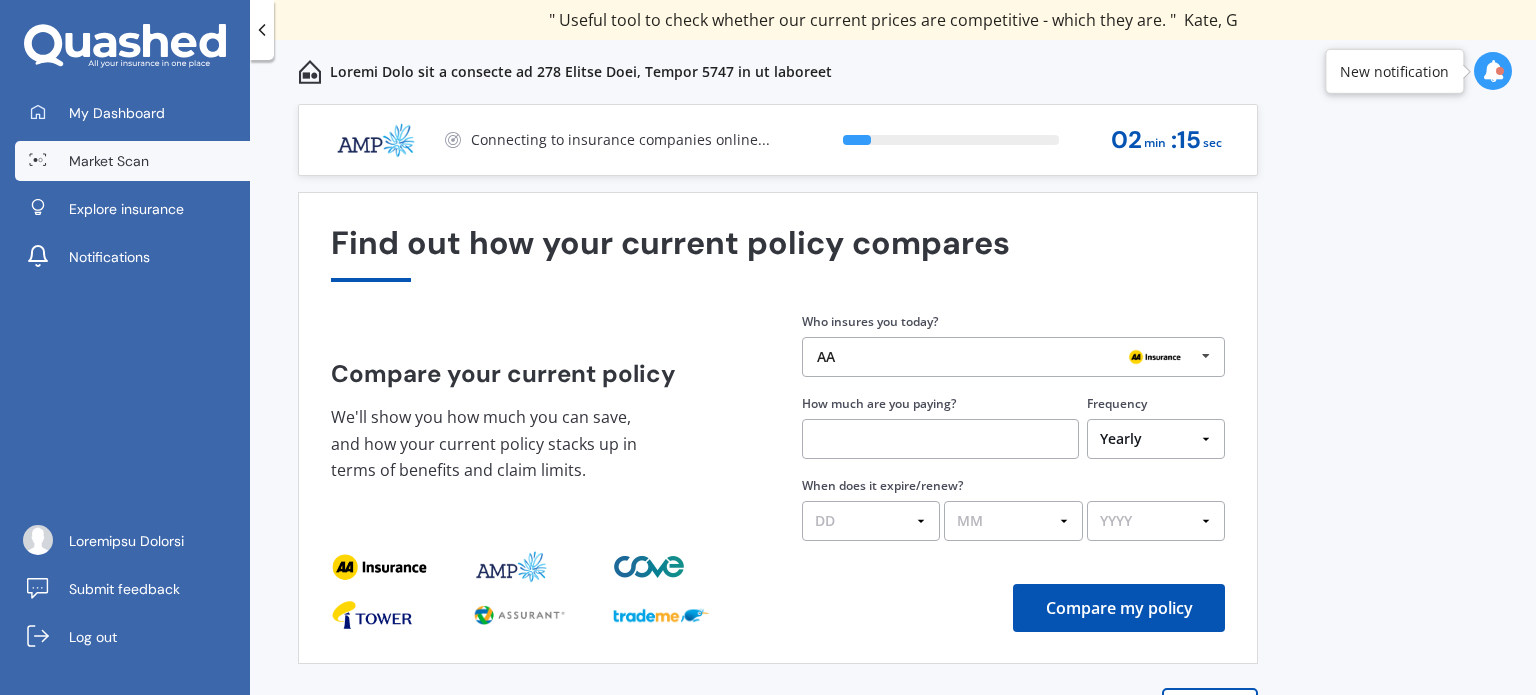 scroll, scrollTop: 28, scrollLeft: 0, axis: vertical 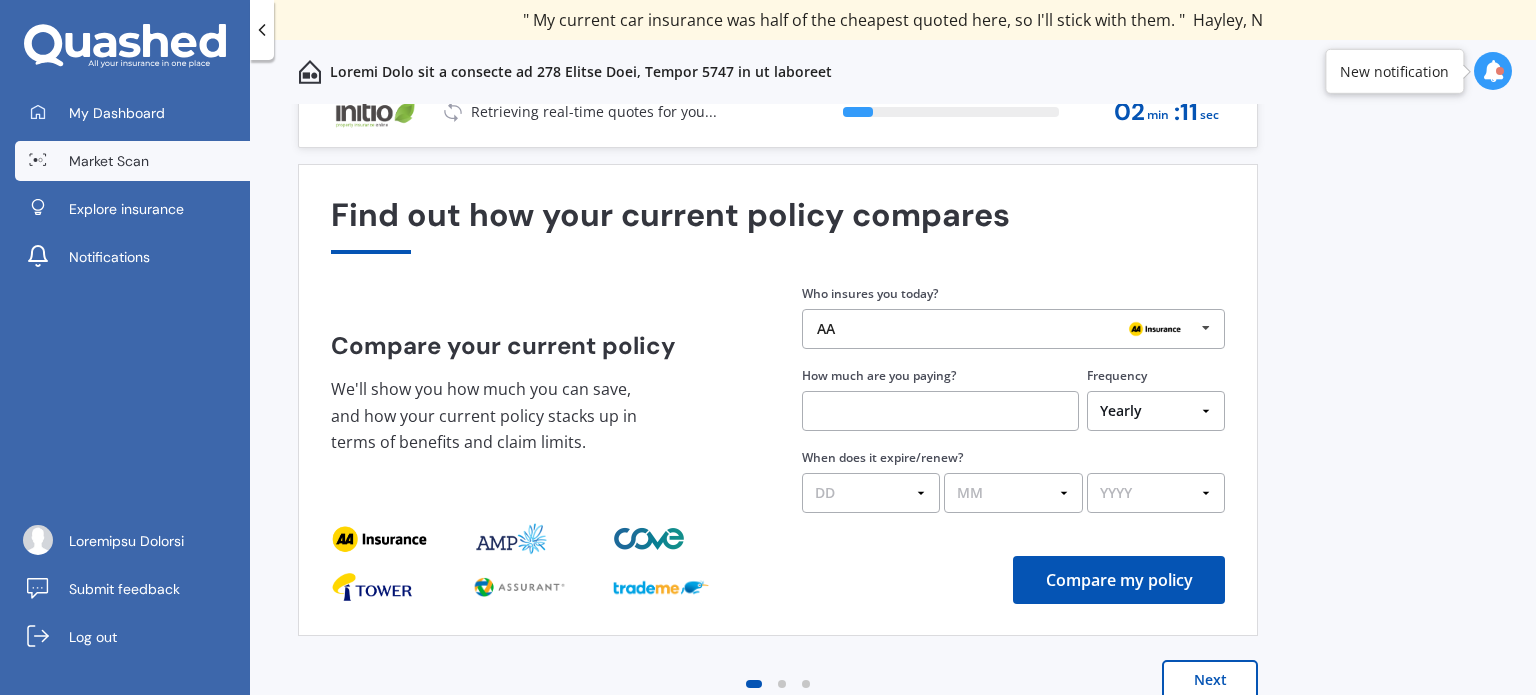 click on "Next" at bounding box center (1210, 680) 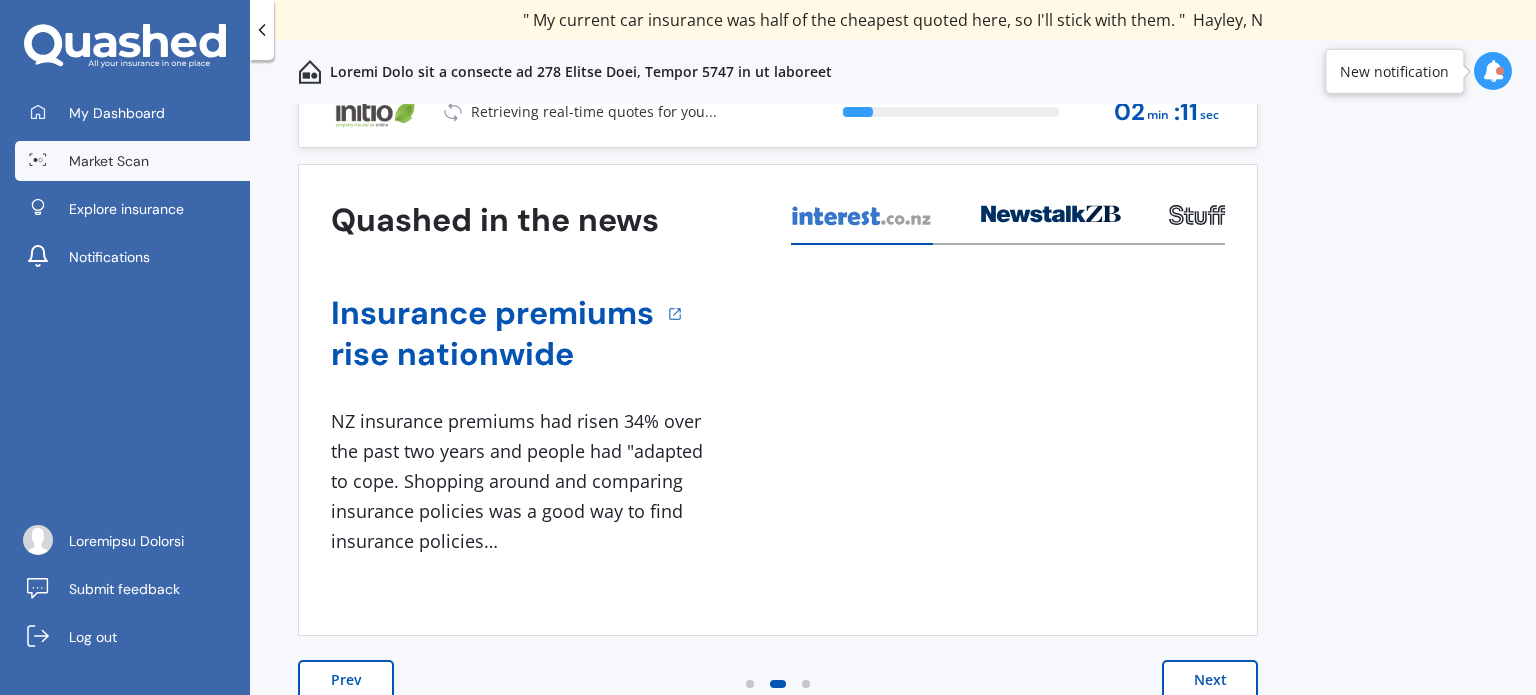 scroll, scrollTop: 0, scrollLeft: 0, axis: both 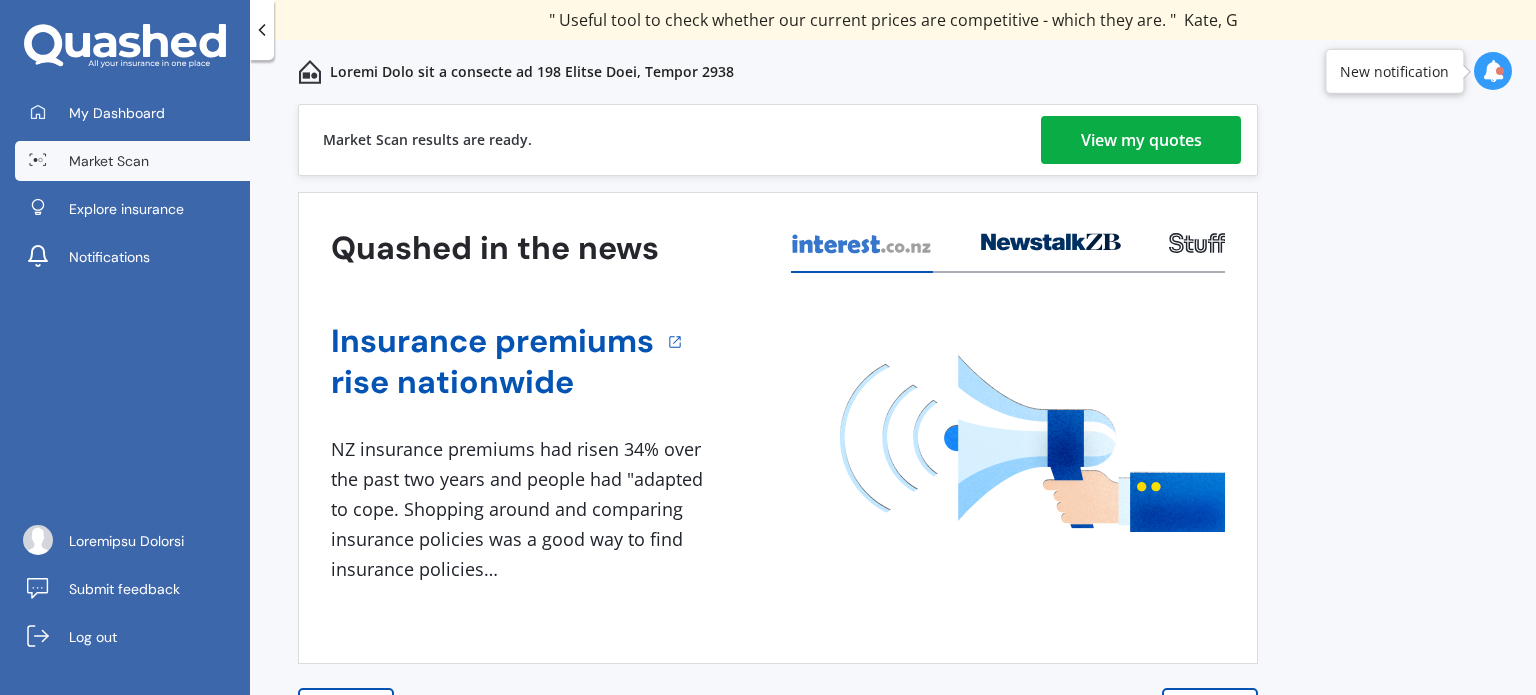 click on "View my quotes" at bounding box center [1141, 140] 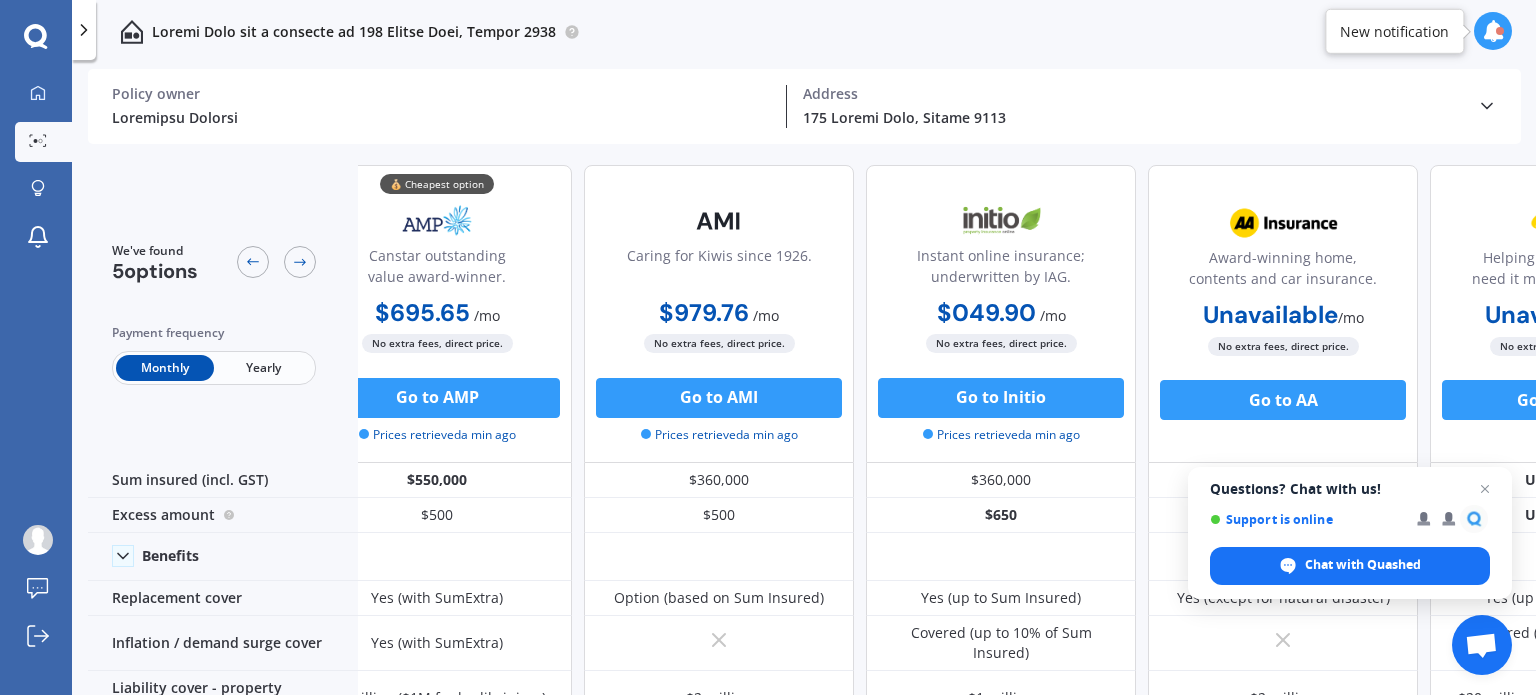 scroll, scrollTop: 0, scrollLeft: 0, axis: both 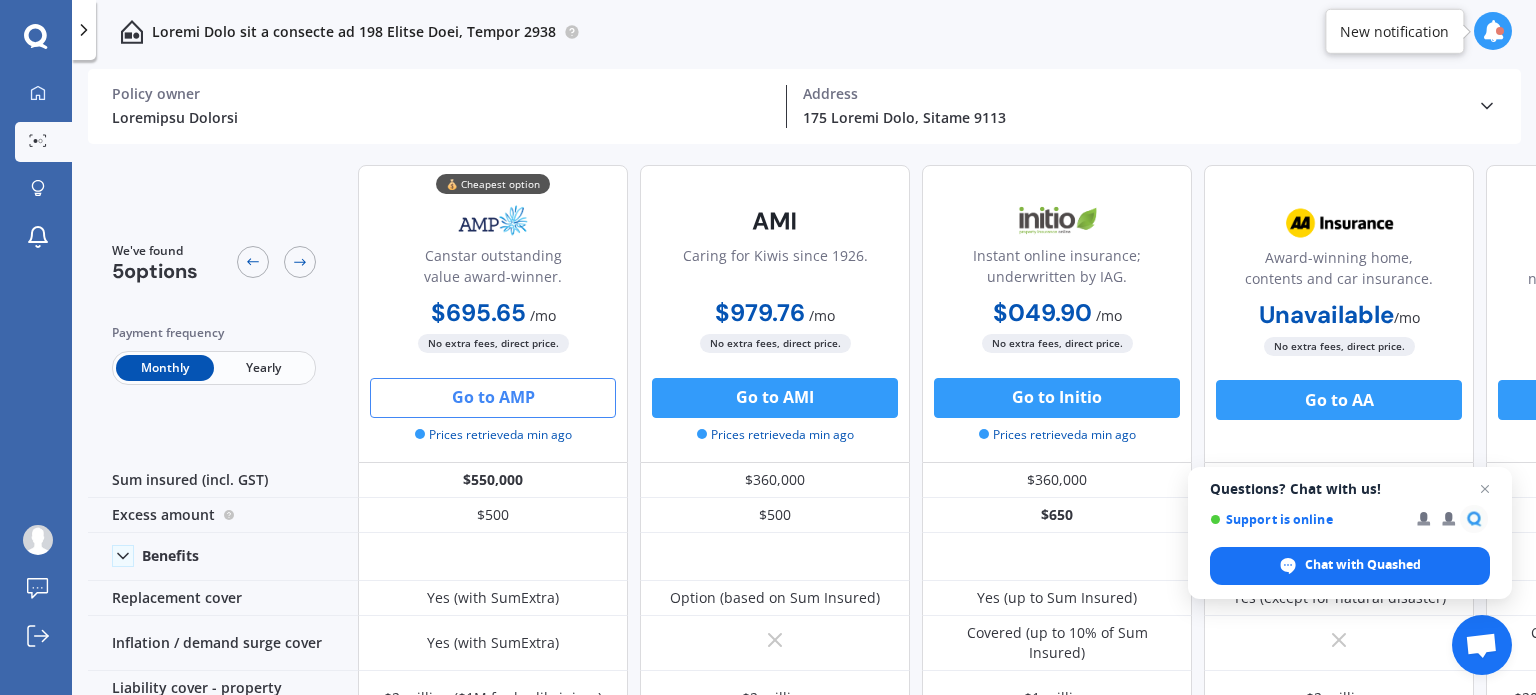 click on "Go to AMP" at bounding box center (493, 398) 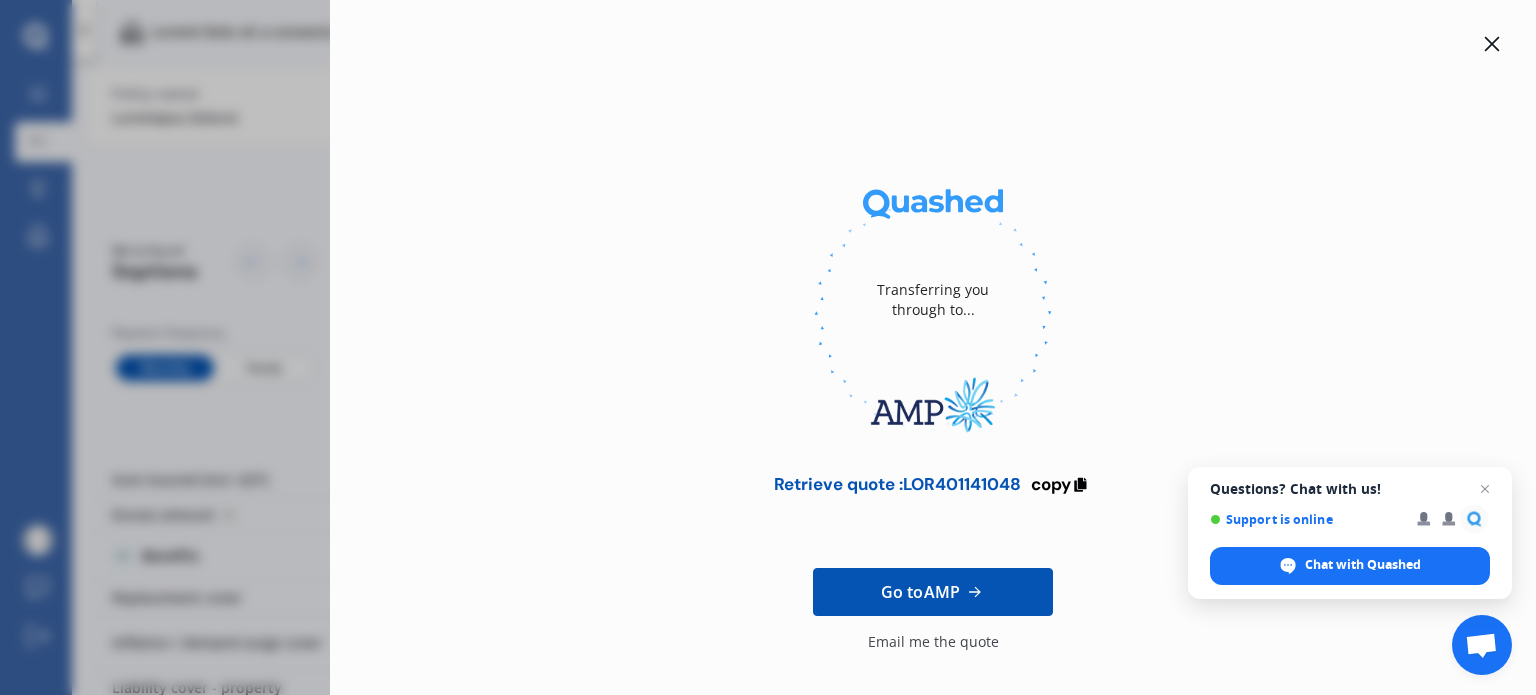 click on "Go to  AMP" at bounding box center [920, 592] 